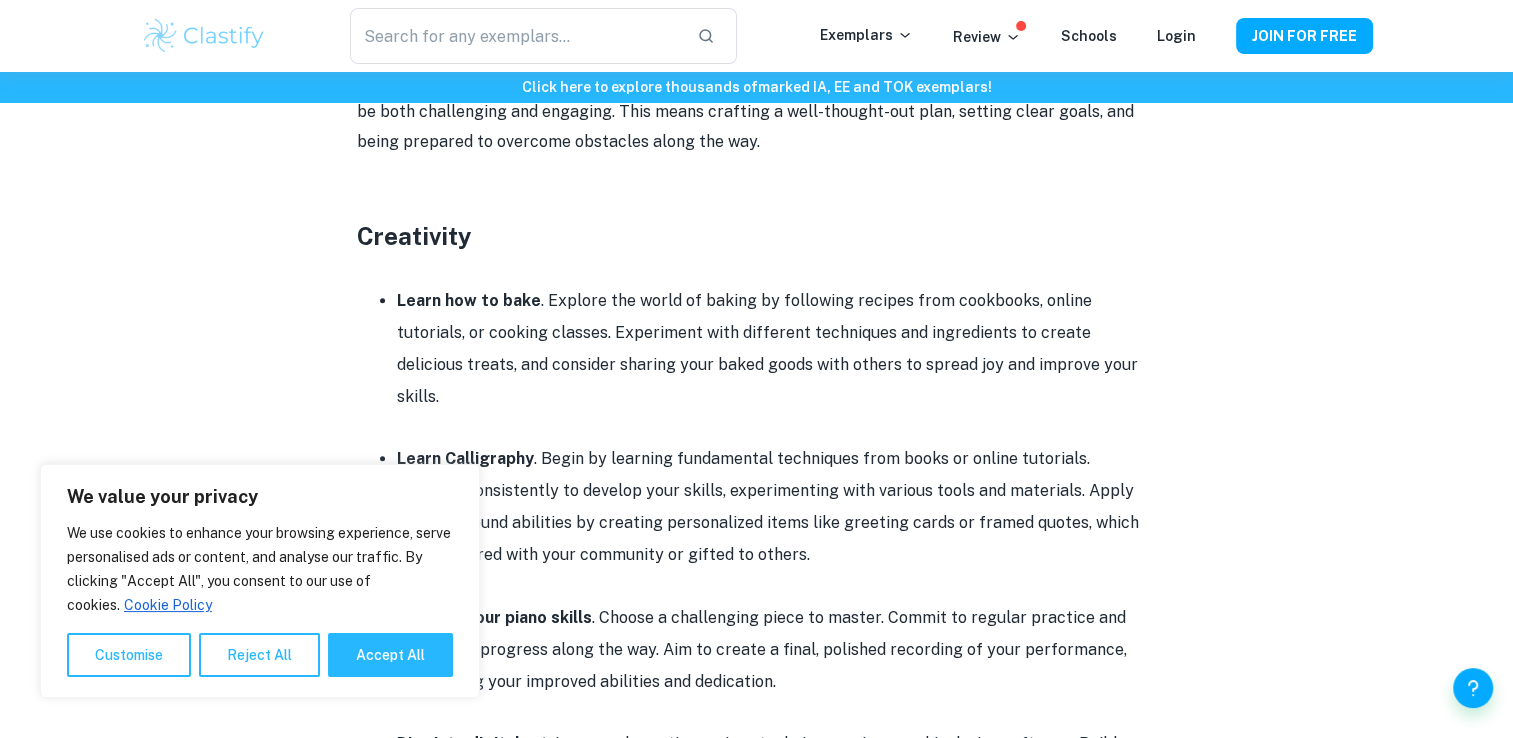 scroll, scrollTop: 1010, scrollLeft: 0, axis: vertical 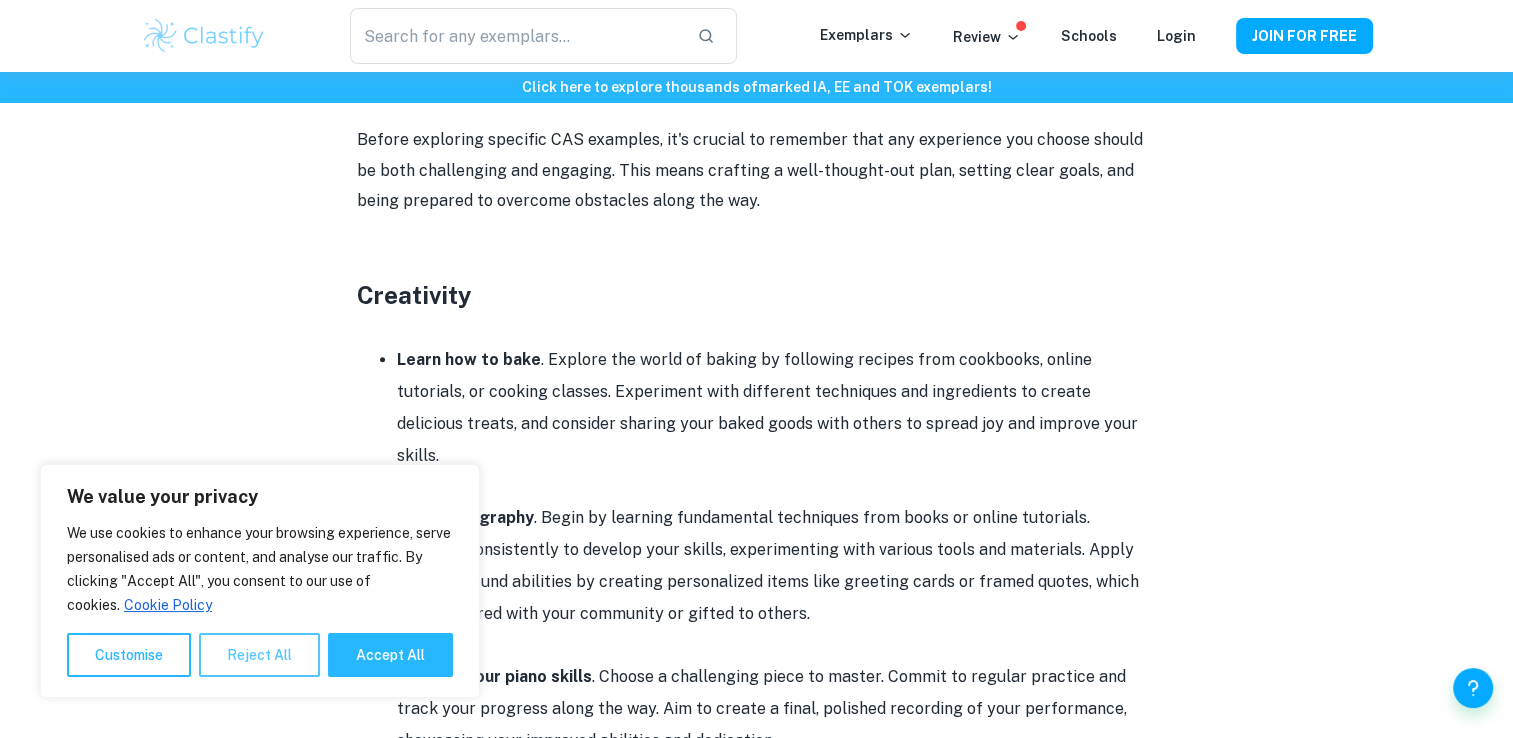 click on "Reject All" at bounding box center [259, 655] 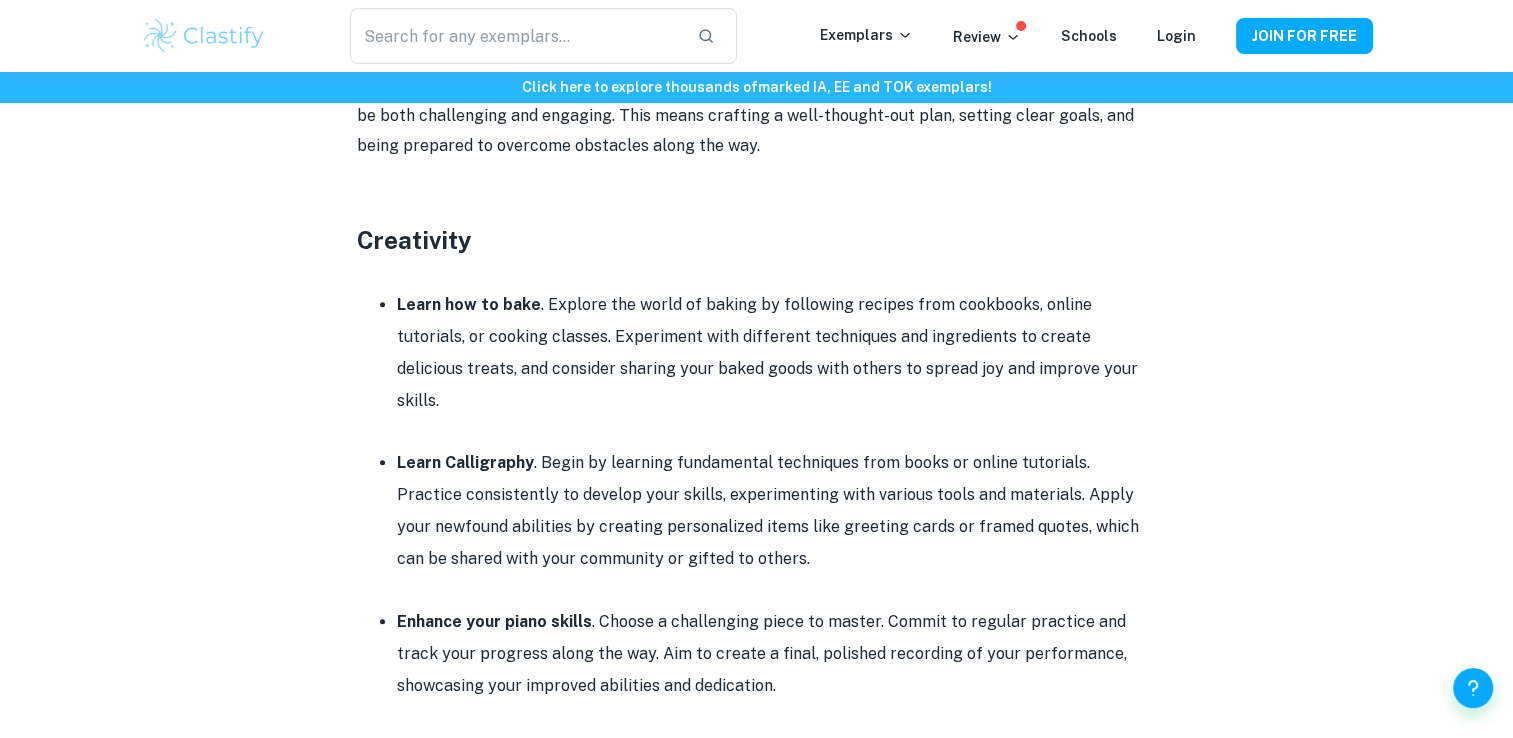 scroll, scrollTop: 1176, scrollLeft: 0, axis: vertical 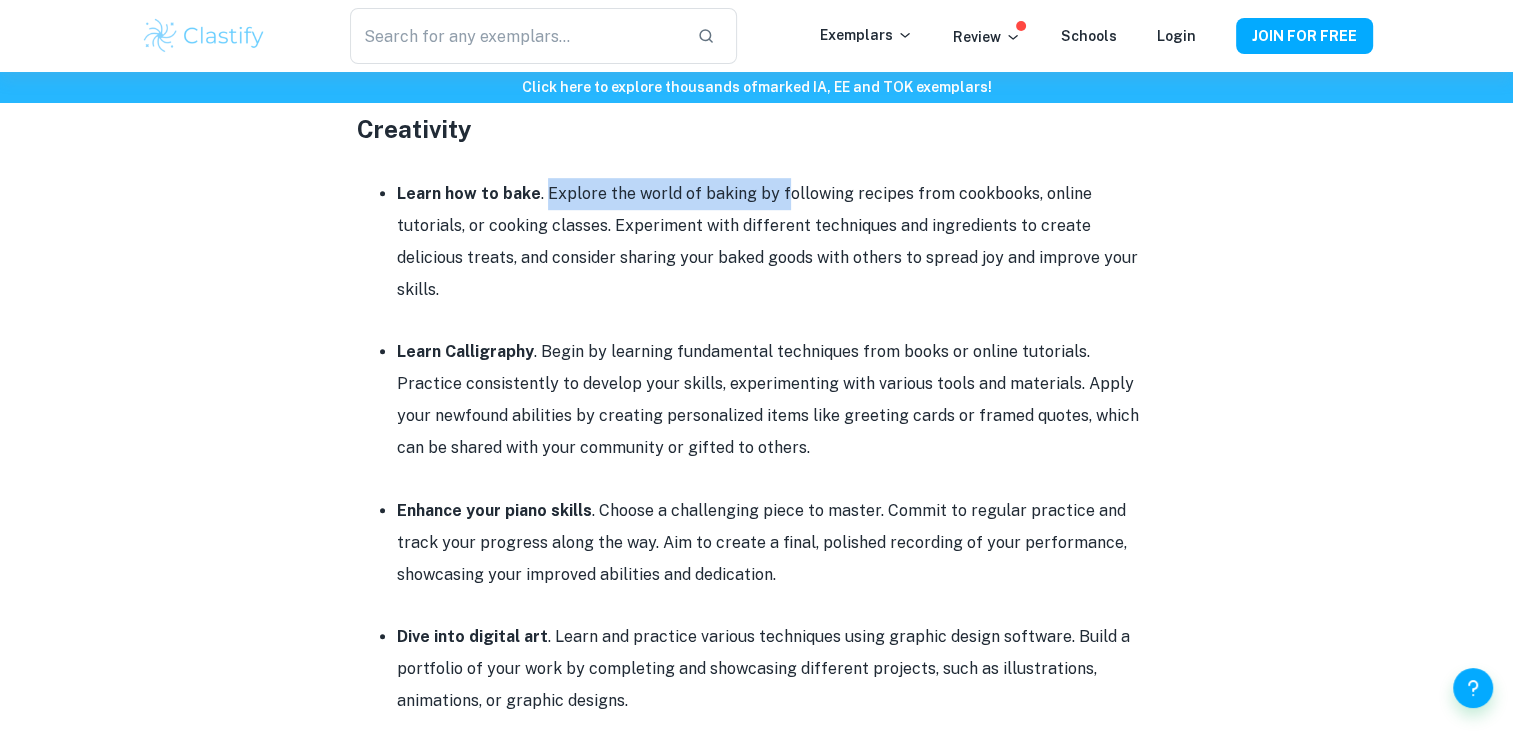 drag, startPoint x: 540, startPoint y: 182, endPoint x: 780, endPoint y: 208, distance: 241.40422 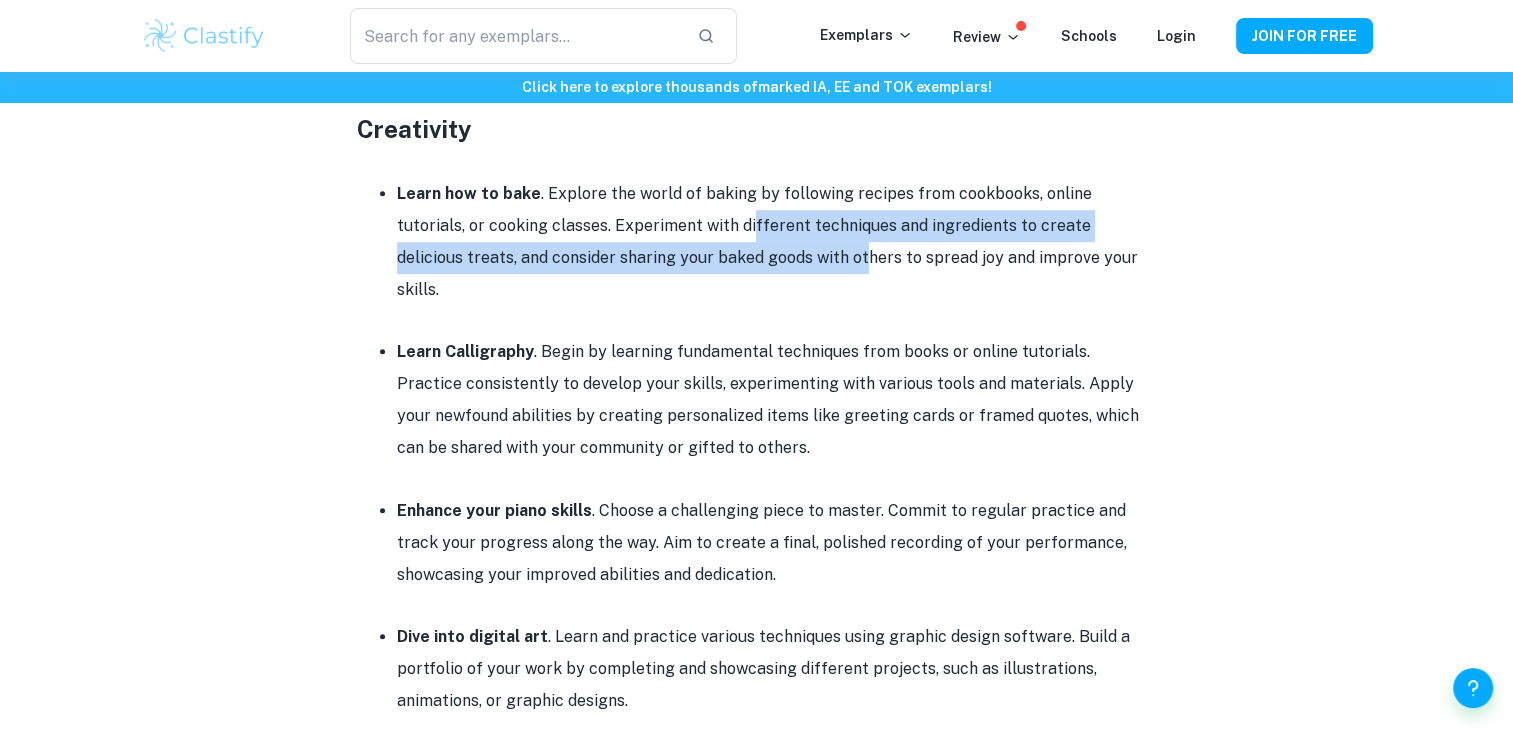drag, startPoint x: 780, startPoint y: 208, endPoint x: 744, endPoint y: 247, distance: 53.075417 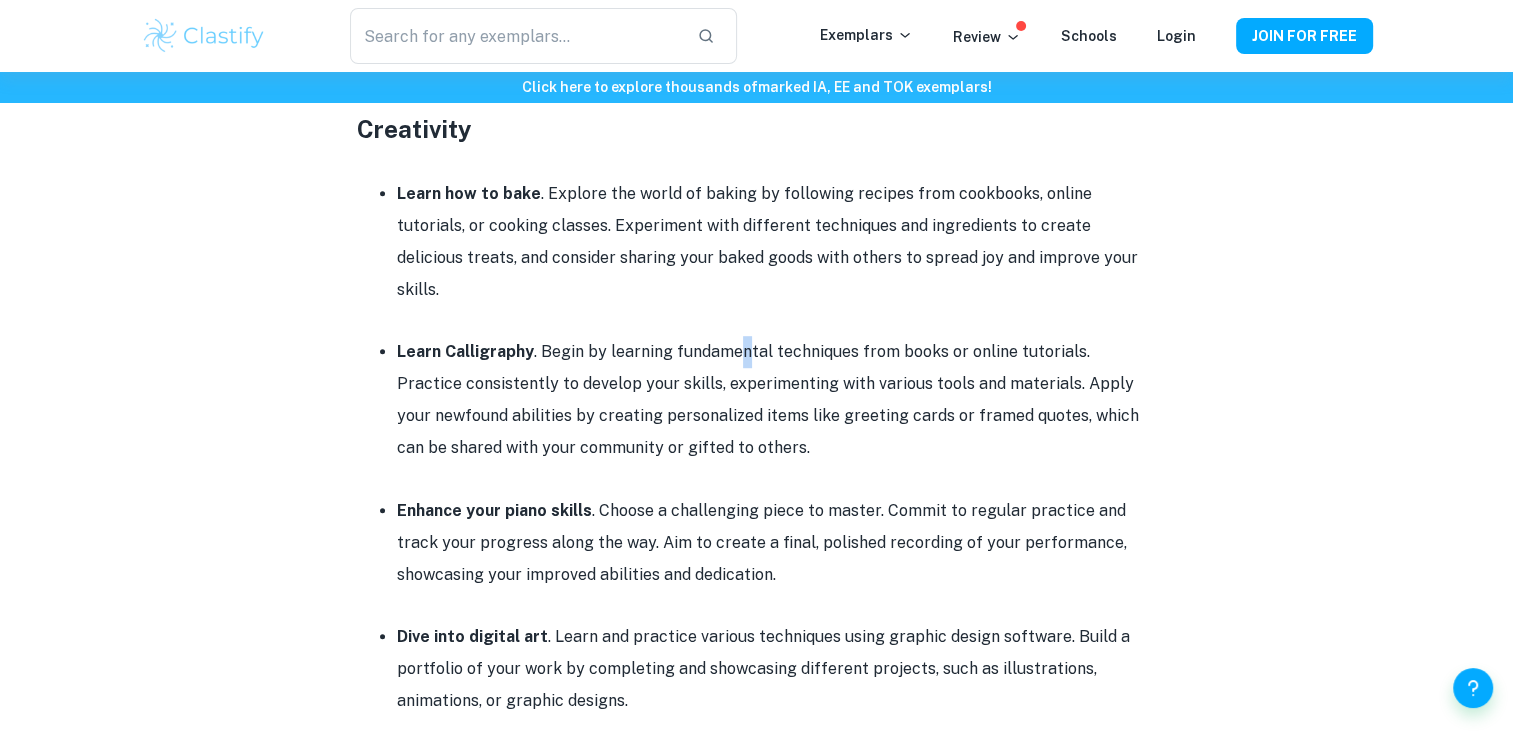 drag, startPoint x: 744, startPoint y: 247, endPoint x: 744, endPoint y: 316, distance: 69 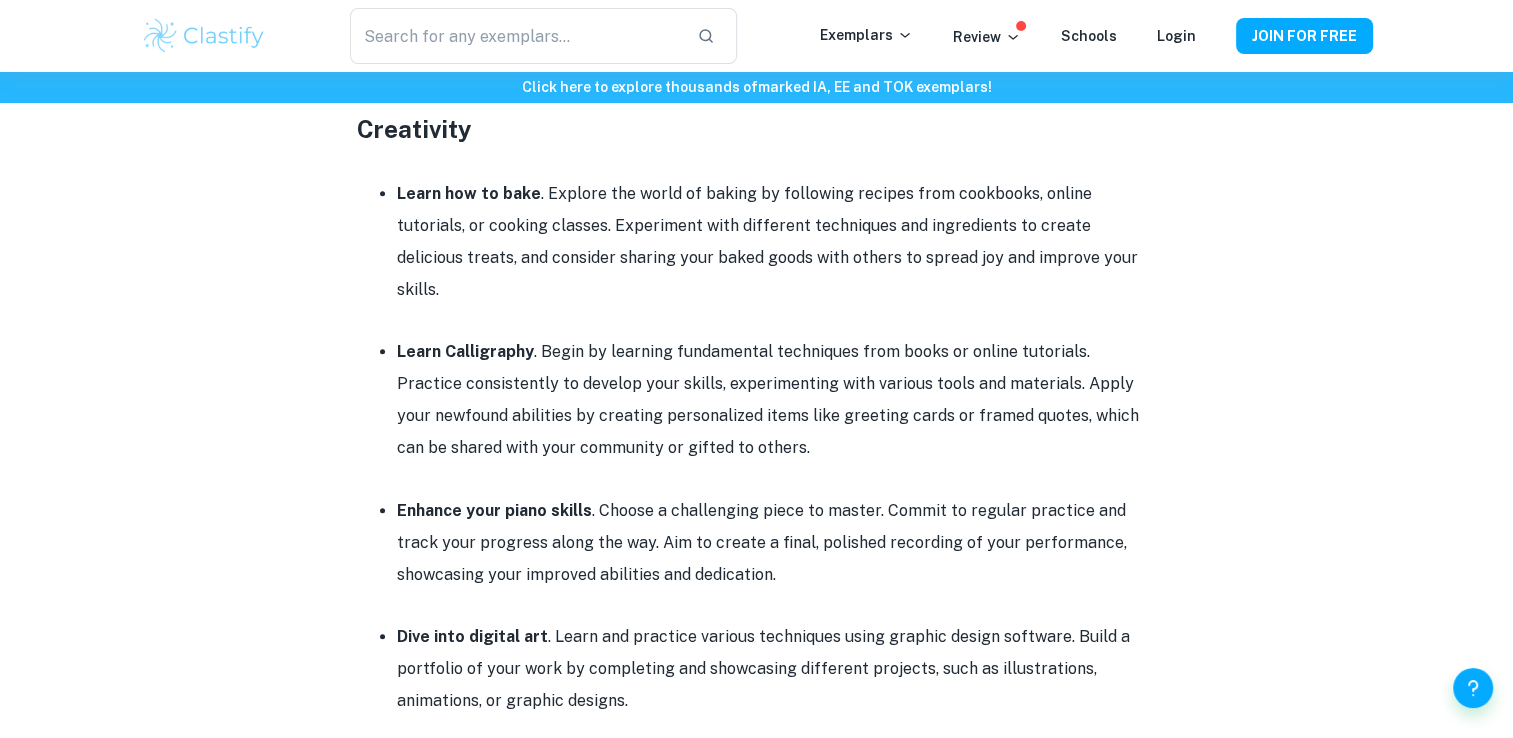 click on "Enhance your piano skills . Choose a challenging piece to master. Commit to regular practice and track your progress along the way. Aim to create a final, polished recording of your performance, showcasing your improved abilities and dedication." at bounding box center [777, 543] 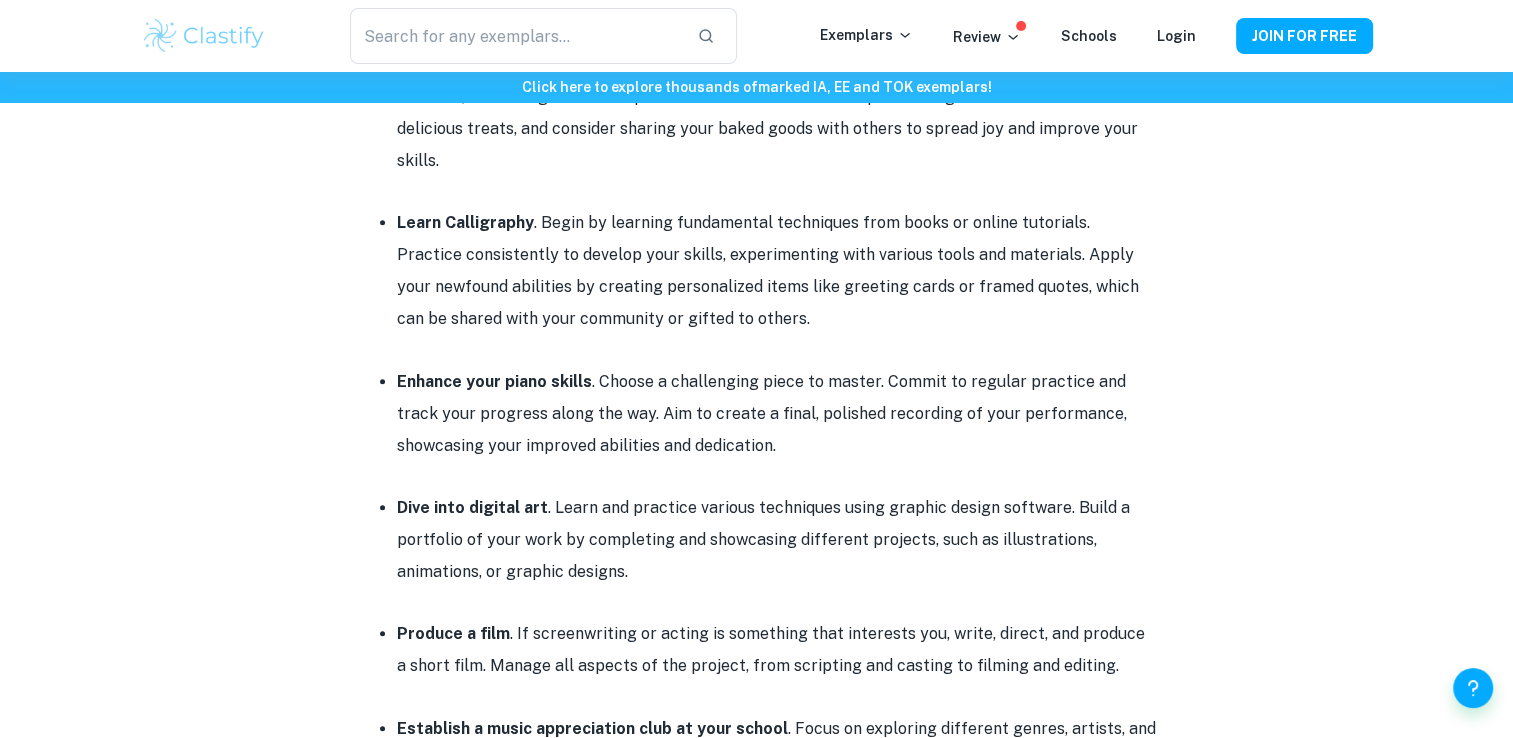 scroll, scrollTop: 1344, scrollLeft: 0, axis: vertical 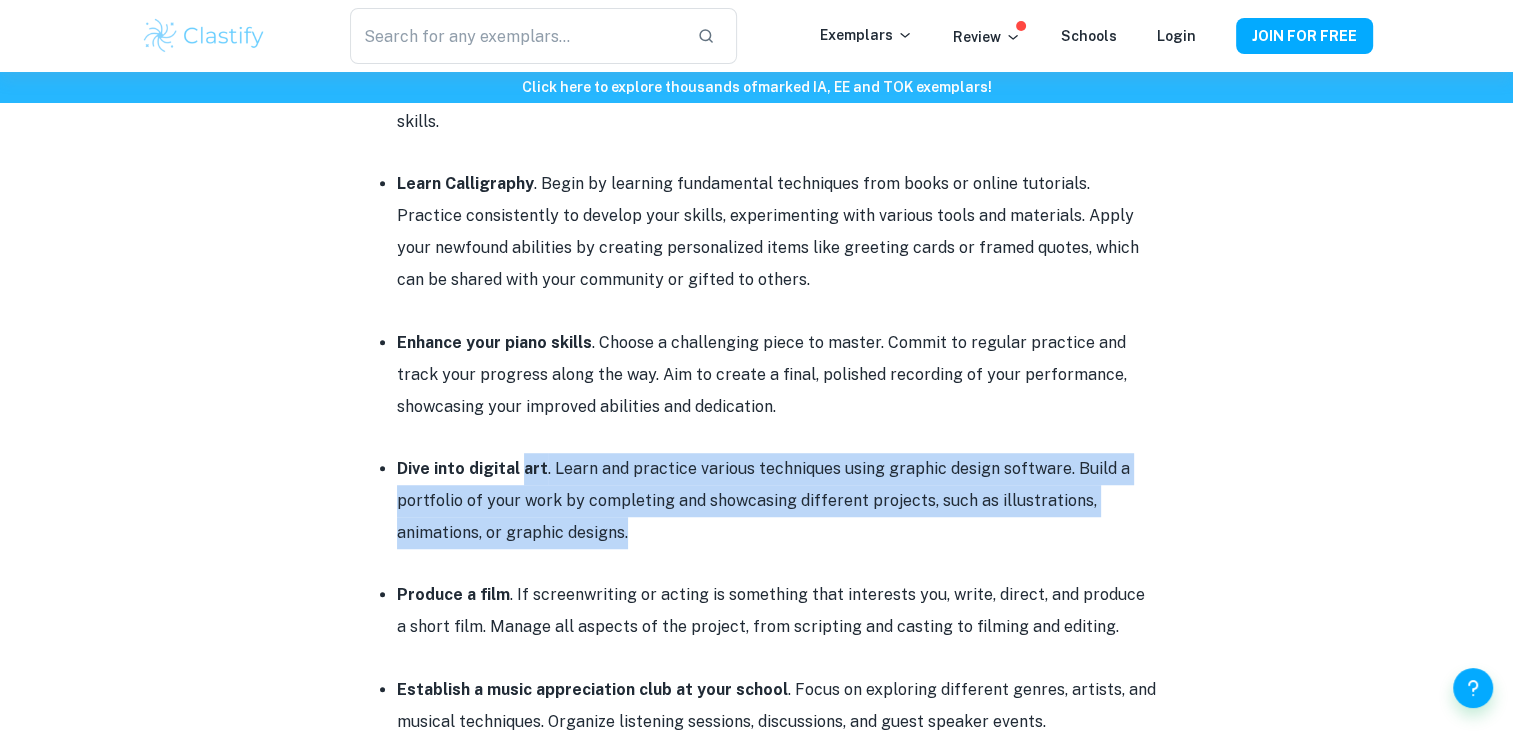 drag, startPoint x: 679, startPoint y: 486, endPoint x: 520, endPoint y: 449, distance: 163.24828 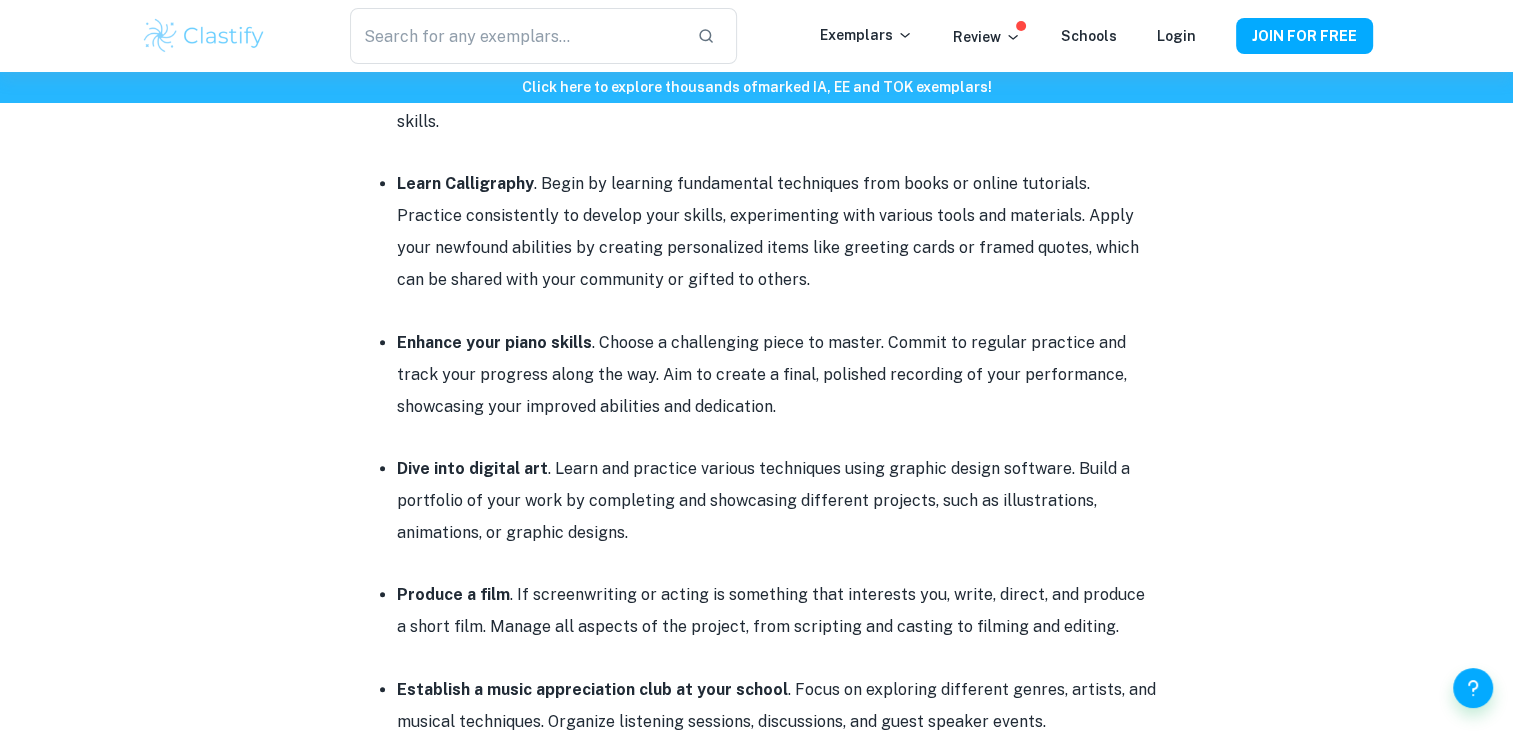 drag, startPoint x: 520, startPoint y: 449, endPoint x: 645, endPoint y: 518, distance: 142.77956 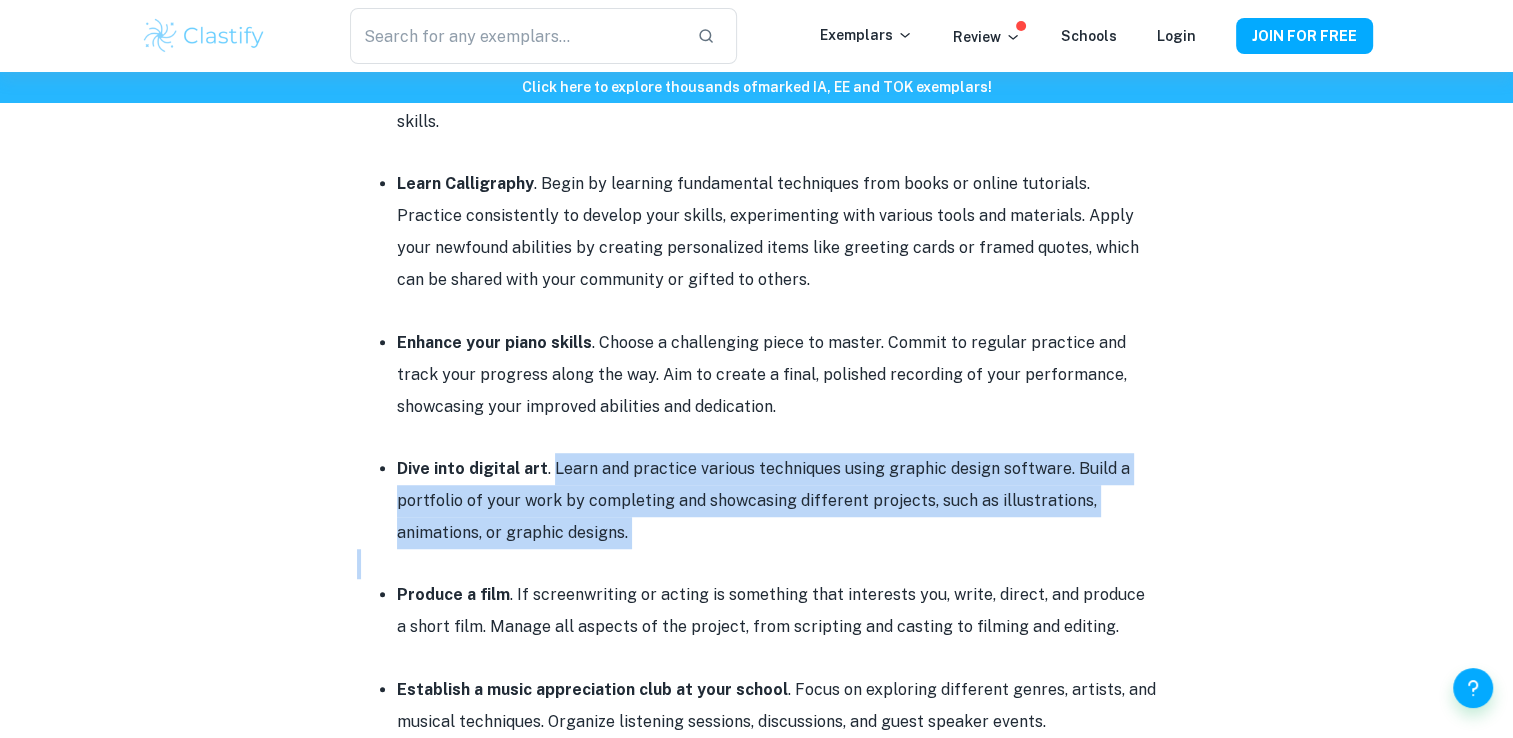 drag, startPoint x: 646, startPoint y: 518, endPoint x: 547, endPoint y: 431, distance: 131.7953 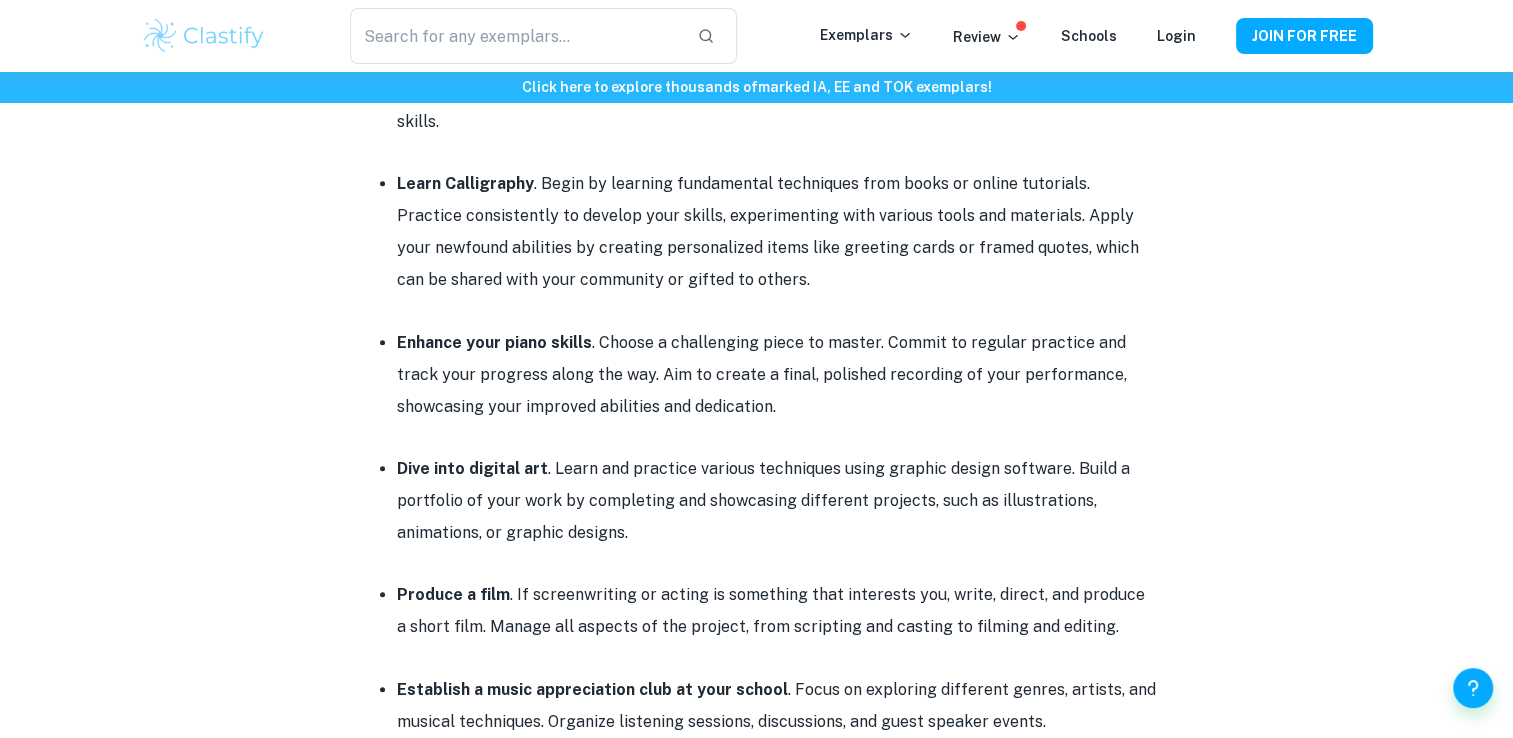 scroll, scrollTop: 1510, scrollLeft: 0, axis: vertical 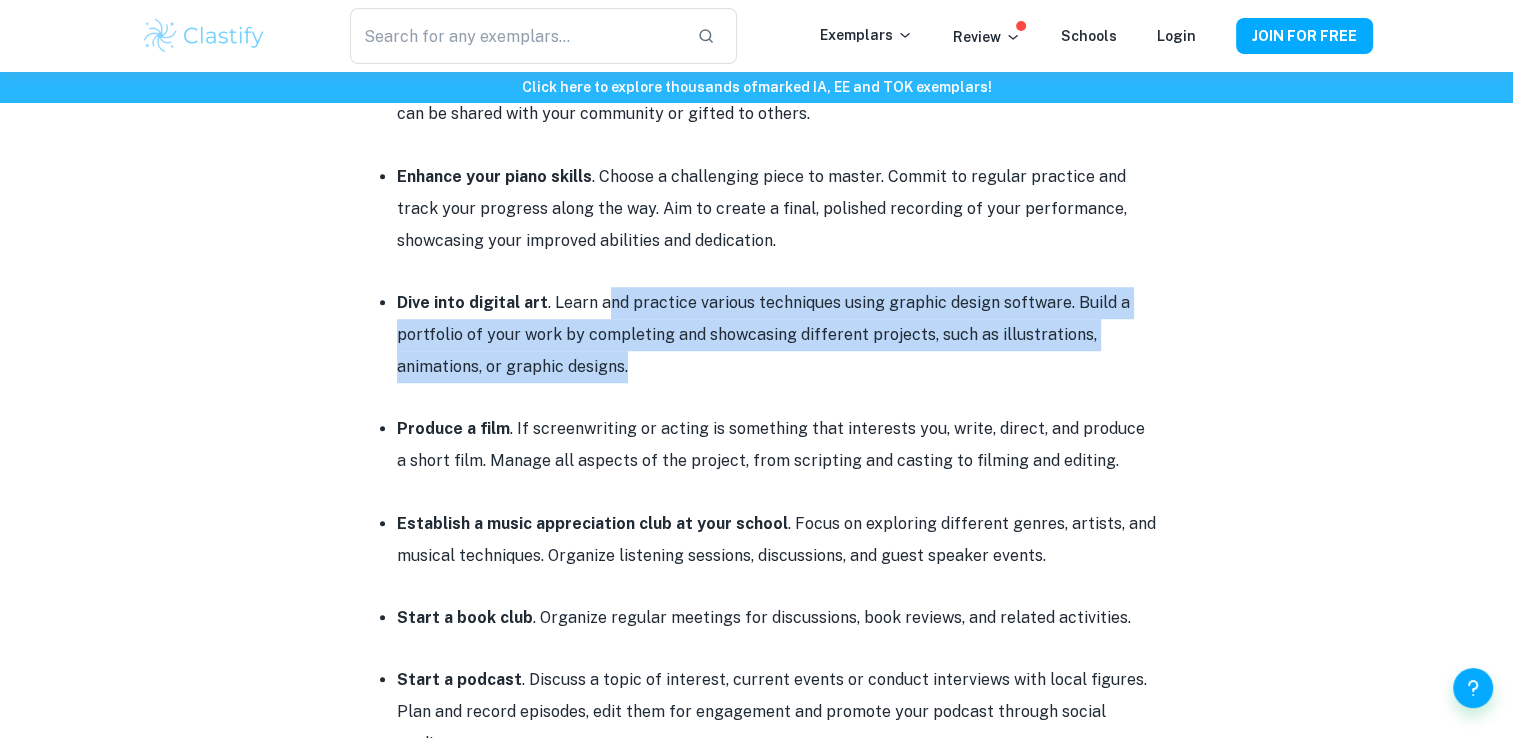 drag, startPoint x: 656, startPoint y: 343, endPoint x: 603, endPoint y: 277, distance: 84.646324 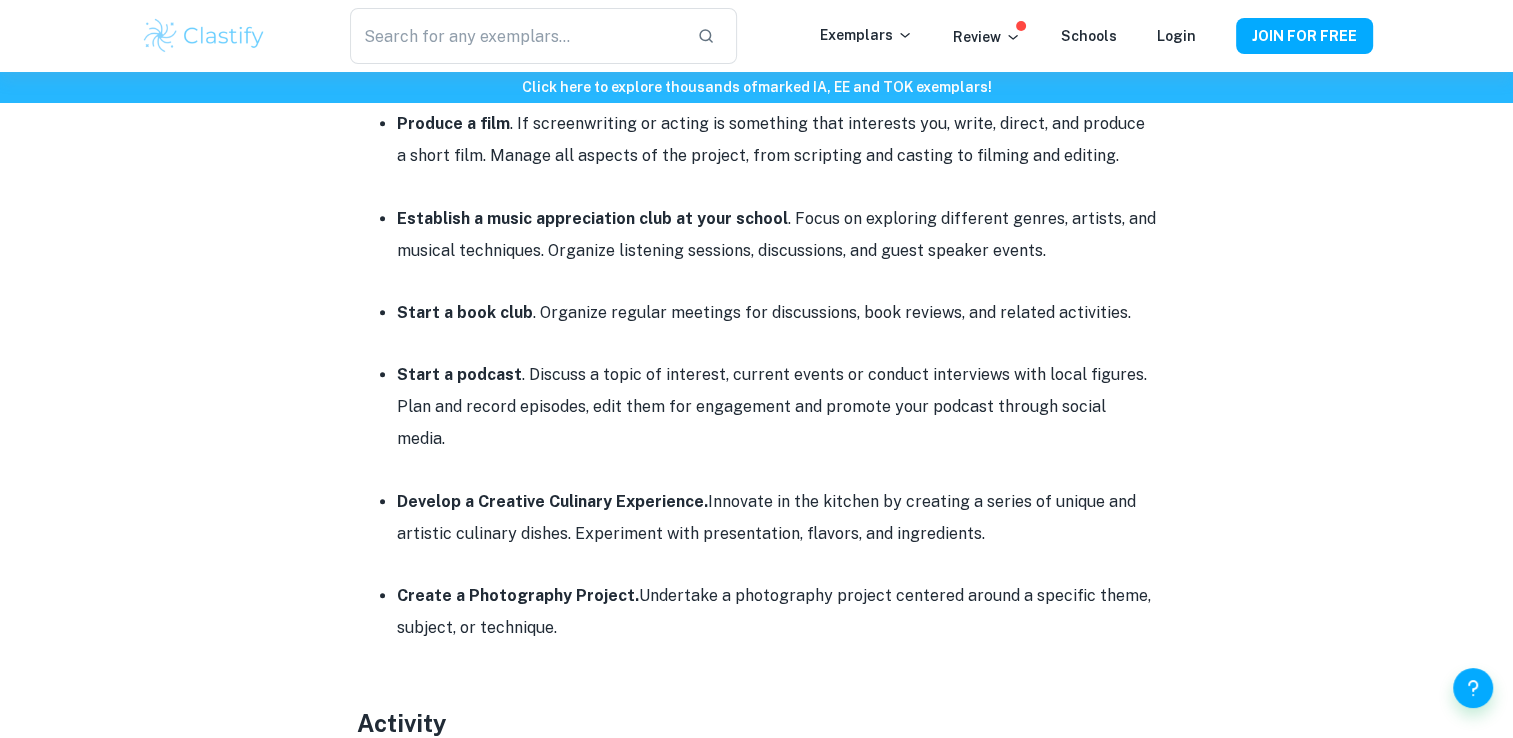 scroll, scrollTop: 1844, scrollLeft: 0, axis: vertical 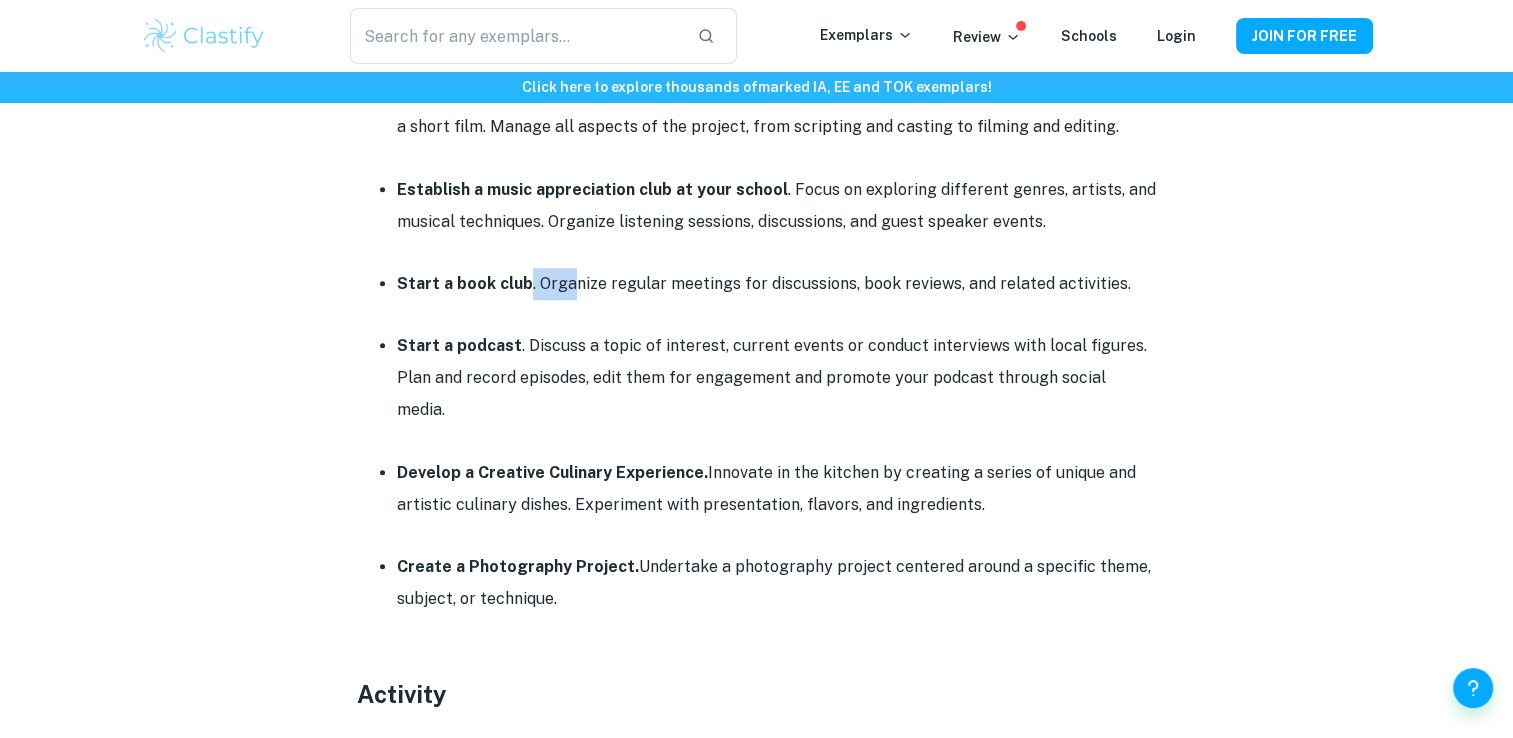 drag, startPoint x: 527, startPoint y: 253, endPoint x: 571, endPoint y: 251, distance: 44.04543 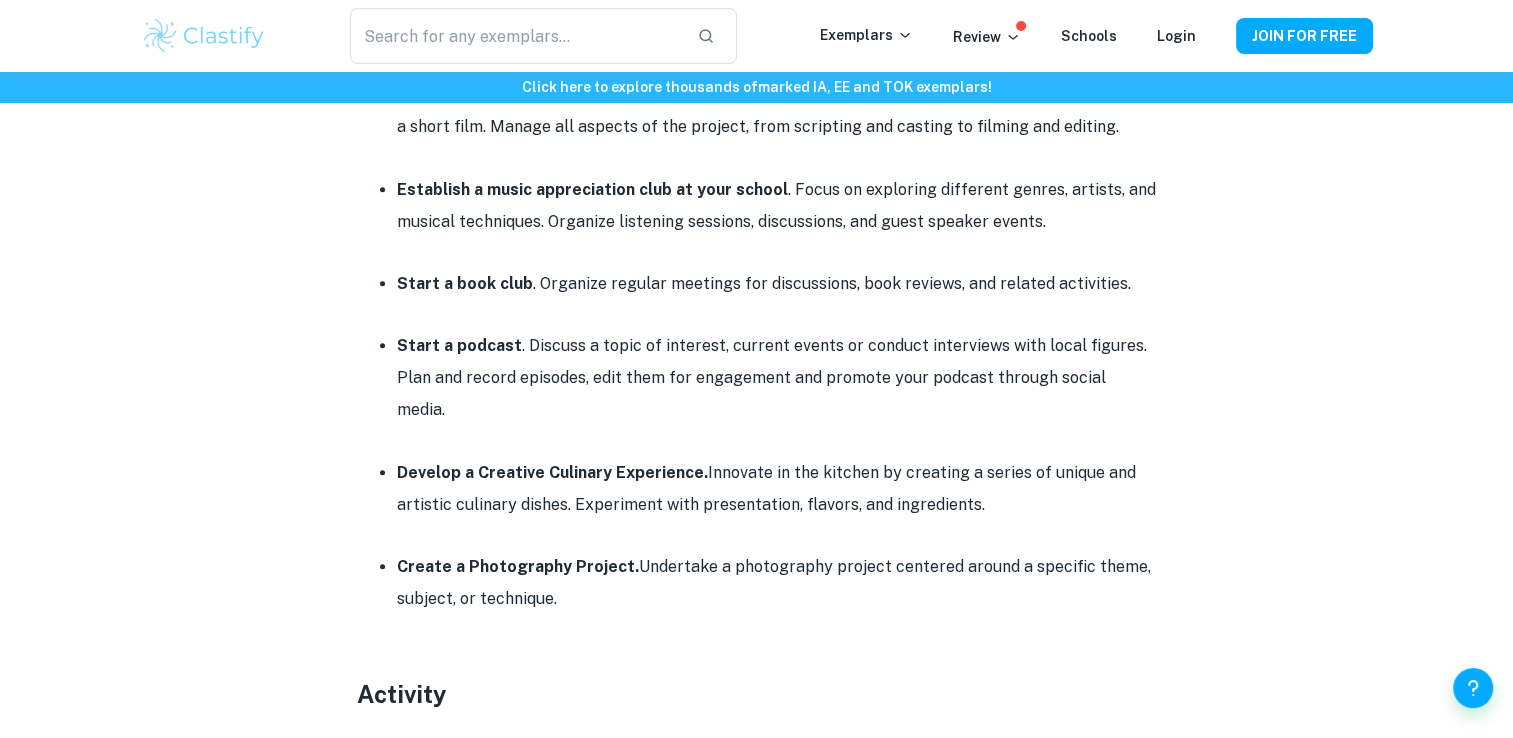 drag, startPoint x: 571, startPoint y: 251, endPoint x: 572, endPoint y: 311, distance: 60.00833 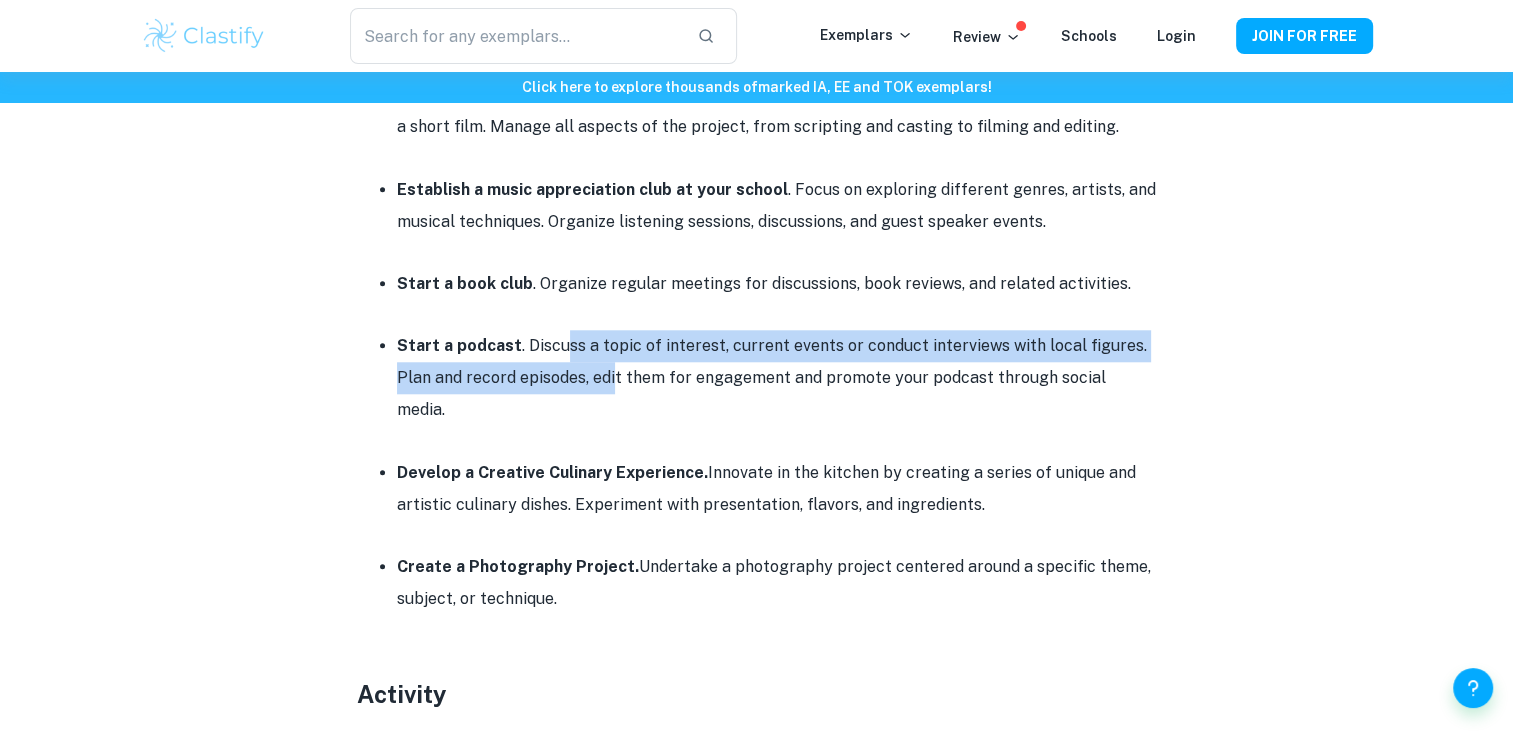 drag, startPoint x: 560, startPoint y: 313, endPoint x: 614, endPoint y: 342, distance: 61.294373 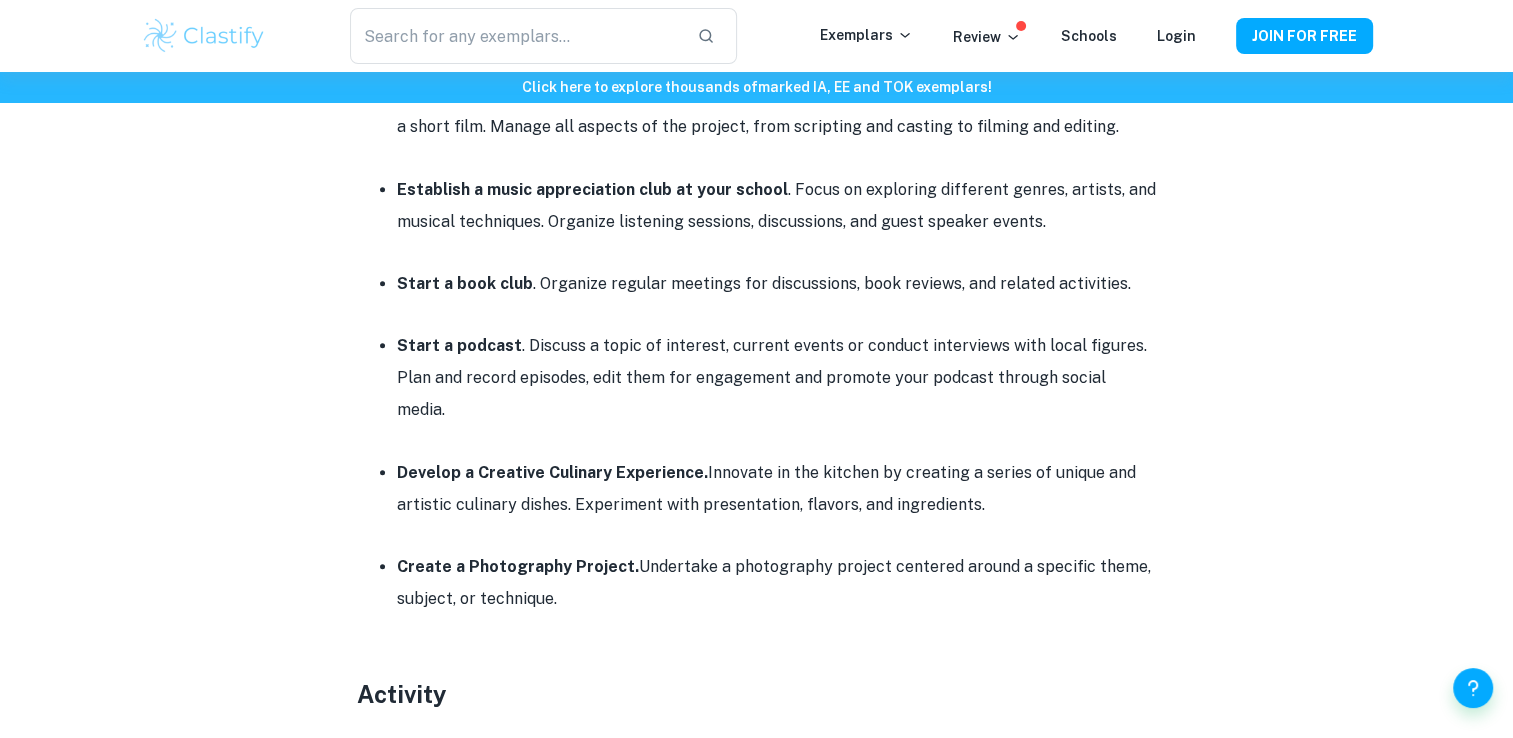 drag, startPoint x: 614, startPoint y: 342, endPoint x: 628, endPoint y: 345, distance: 14.3178215 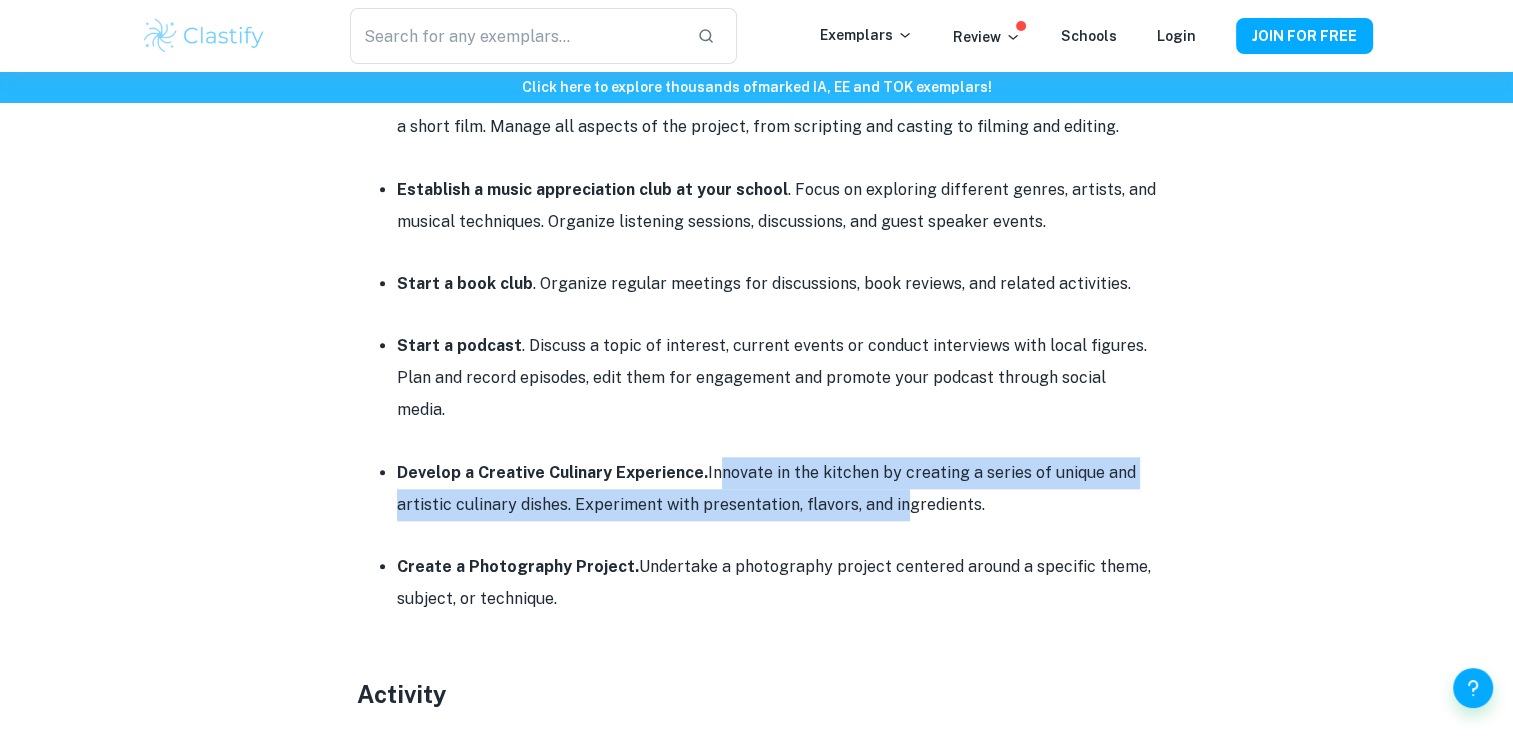 drag, startPoint x: 711, startPoint y: 418, endPoint x: 892, endPoint y: 427, distance: 181.22362 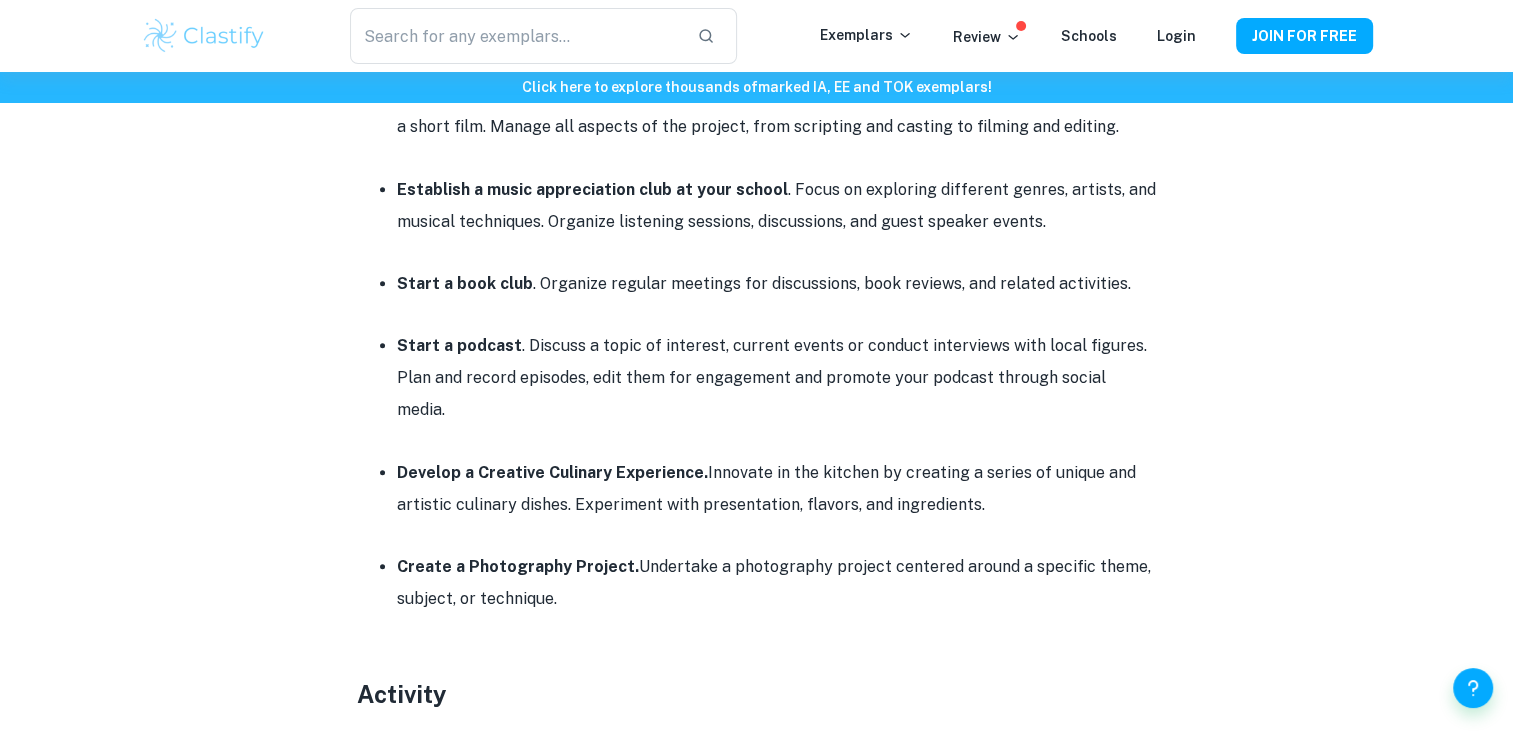 drag, startPoint x: 892, startPoint y: 427, endPoint x: 760, endPoint y: 485, distance: 144.18044 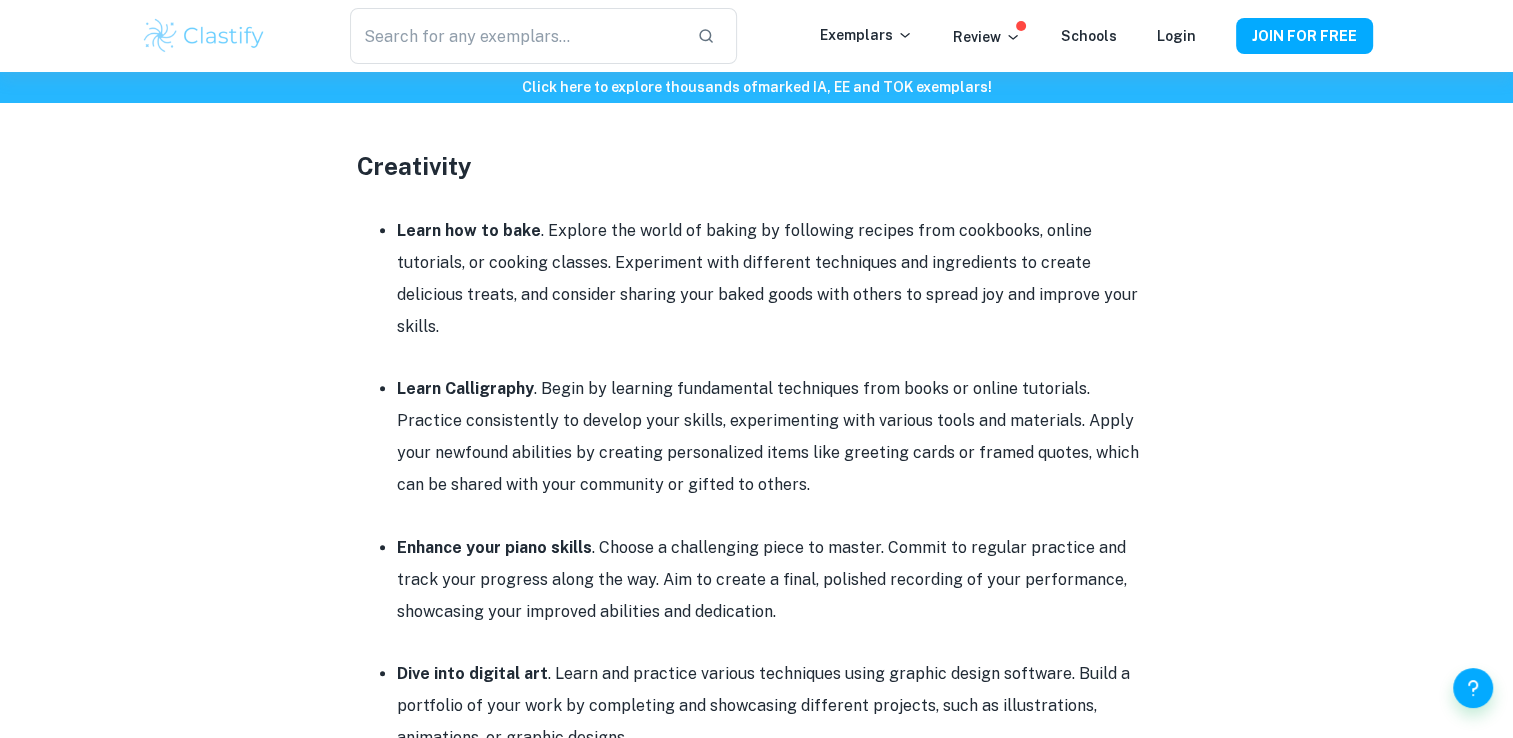 scroll, scrollTop: 1176, scrollLeft: 0, axis: vertical 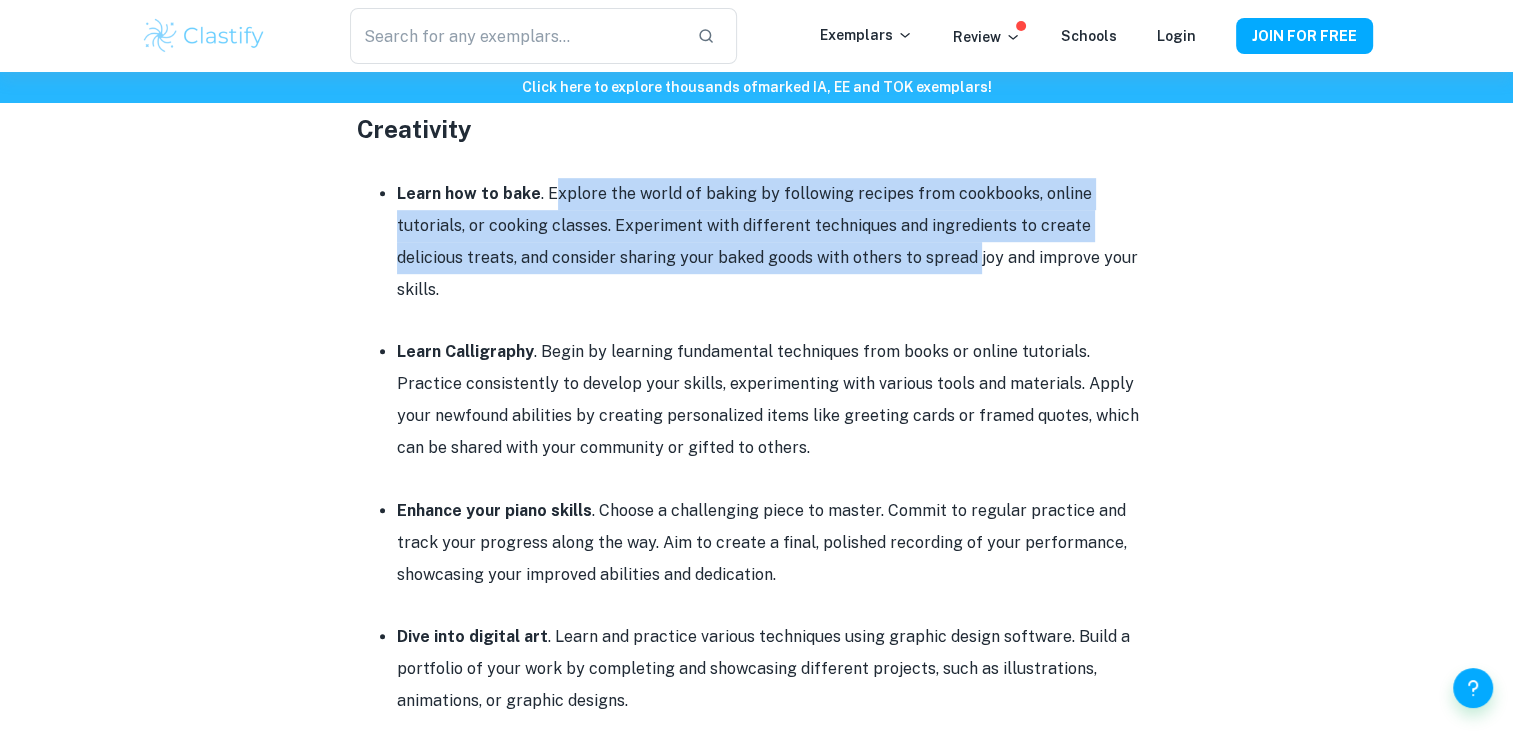drag, startPoint x: 551, startPoint y: 190, endPoint x: 852, endPoint y: 264, distance: 309.9629 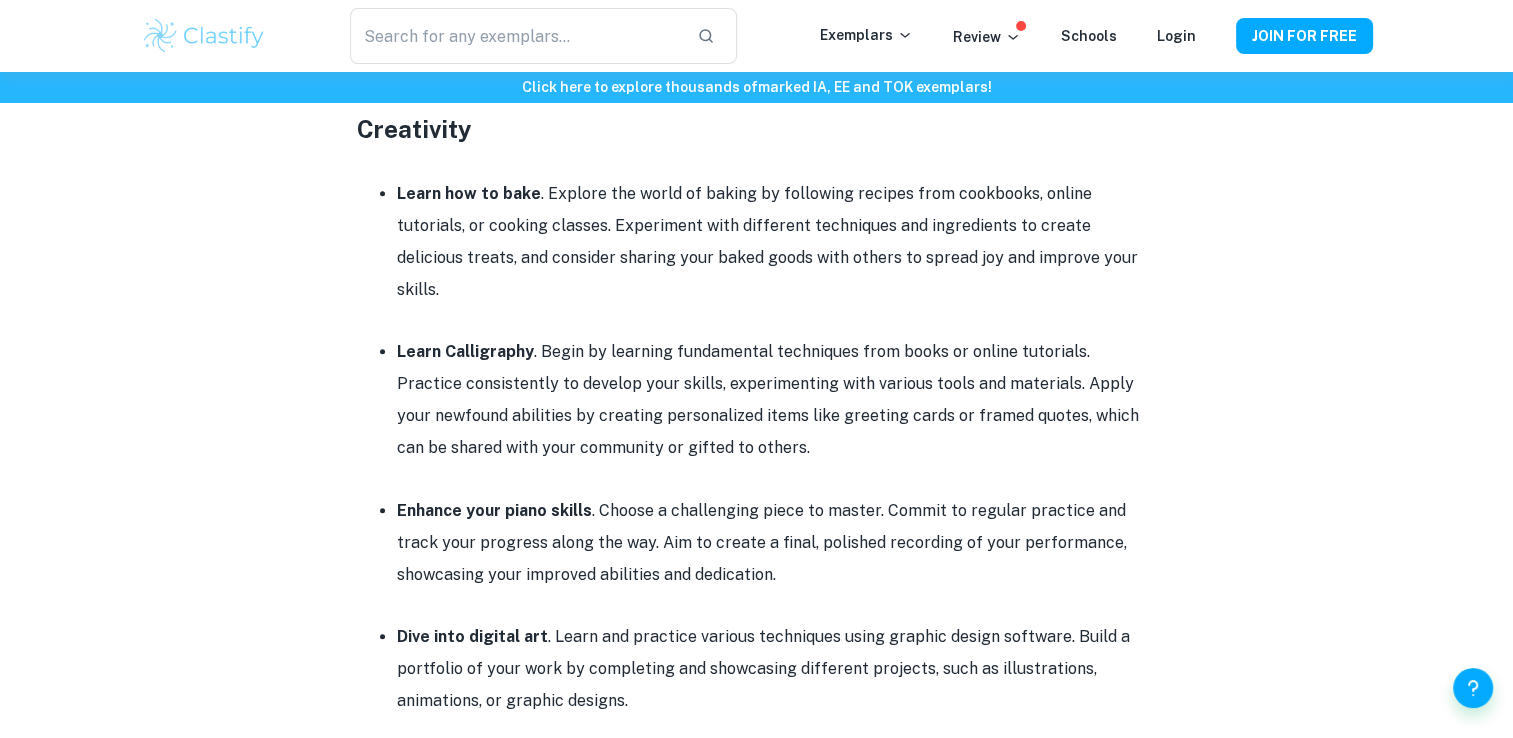 click on "Learn Calligraphy . Begin by learning fundamental techniques from books or online tutorials. Practice consistently to develop your skills, experimenting with various tools and materials. Apply your newfound abilities by creating personalized items like greeting cards or framed quotes, which can be shared with your community or gifted to others." at bounding box center (777, 400) 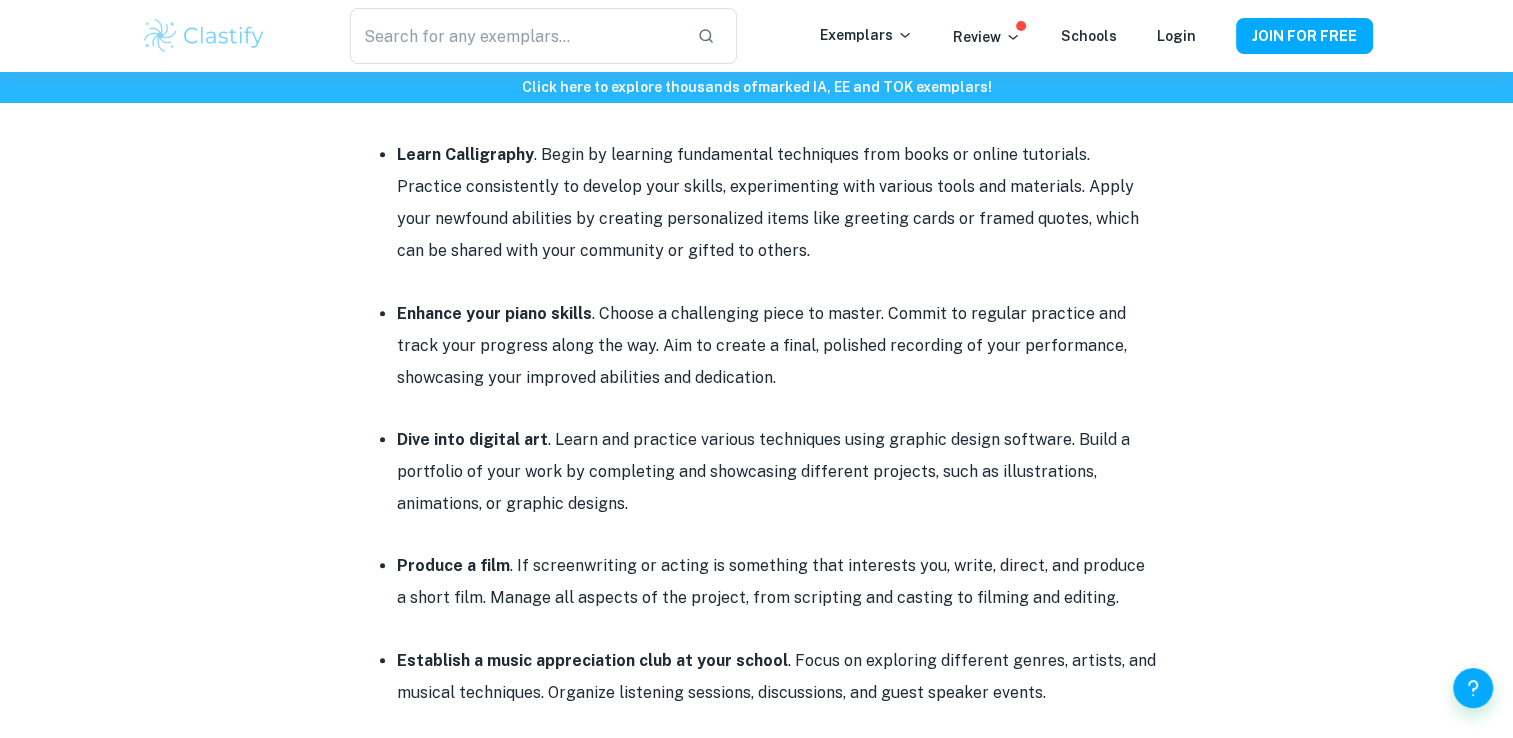 scroll, scrollTop: 1510, scrollLeft: 0, axis: vertical 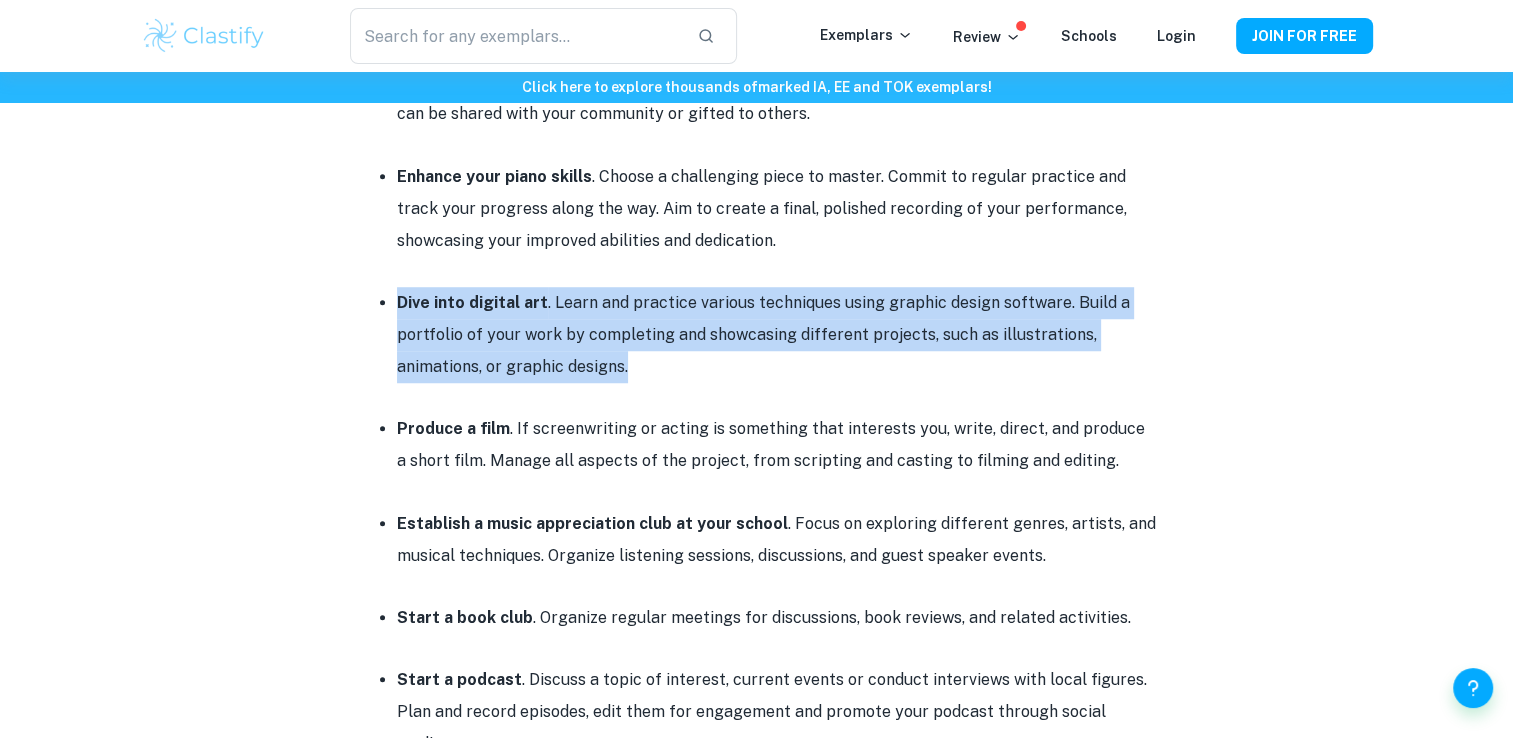 drag, startPoint x: 649, startPoint y: 330, endPoint x: 392, endPoint y: 266, distance: 264.849 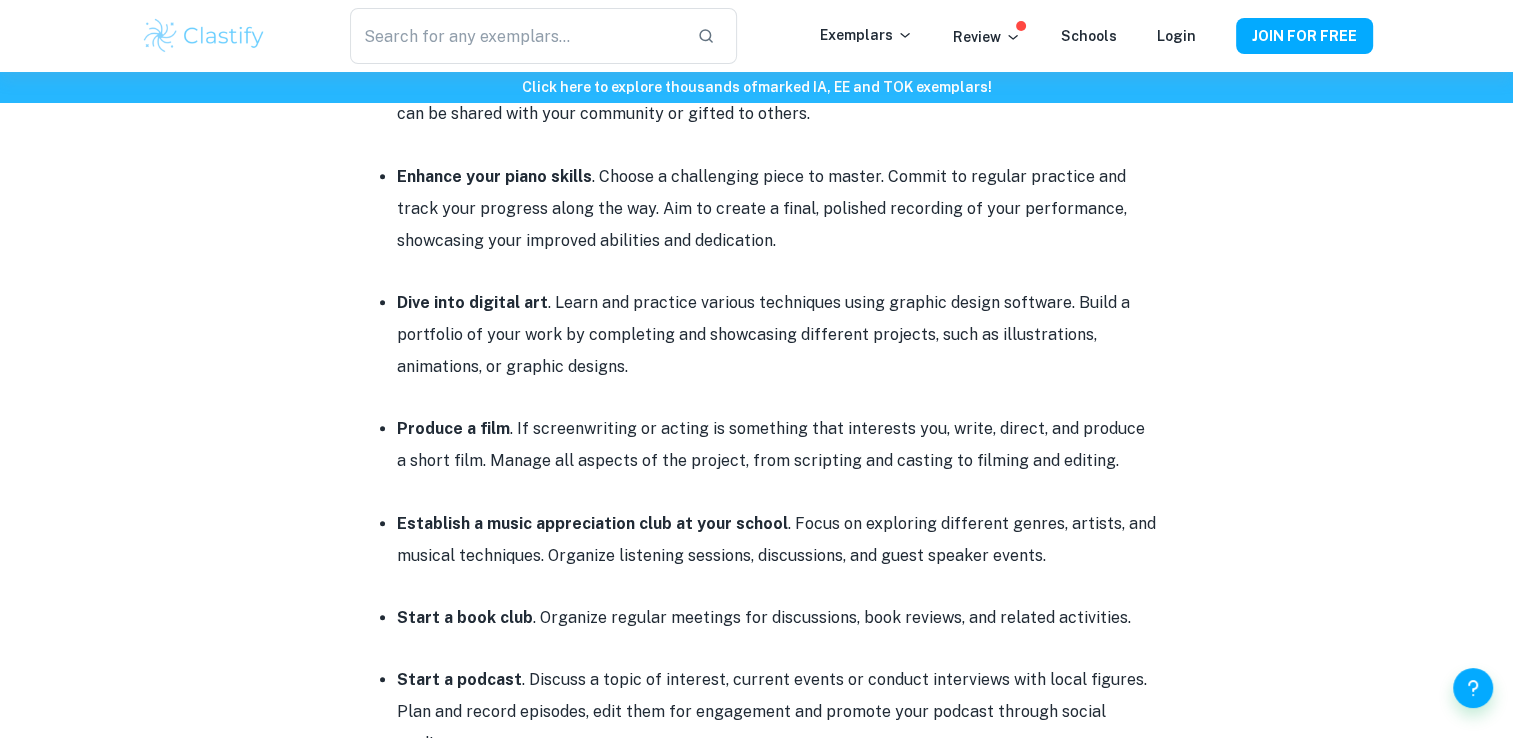 click on "Produce a film . If screenwriting or acting is something that interests you, write, direct, and produce a short film. Manage all aspects of the project, from scripting and casting to filming and editing." at bounding box center [777, 445] 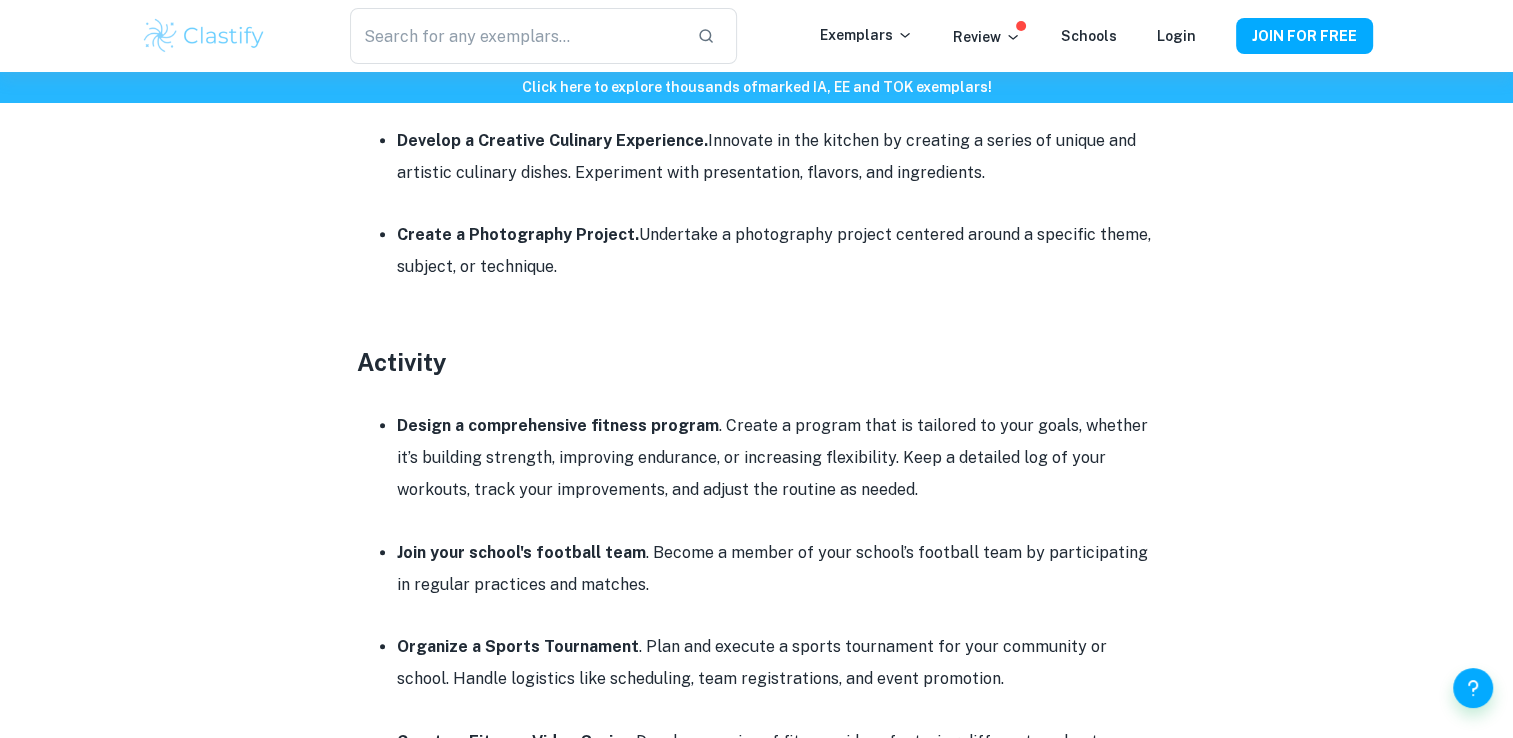 scroll, scrollTop: 2344, scrollLeft: 0, axis: vertical 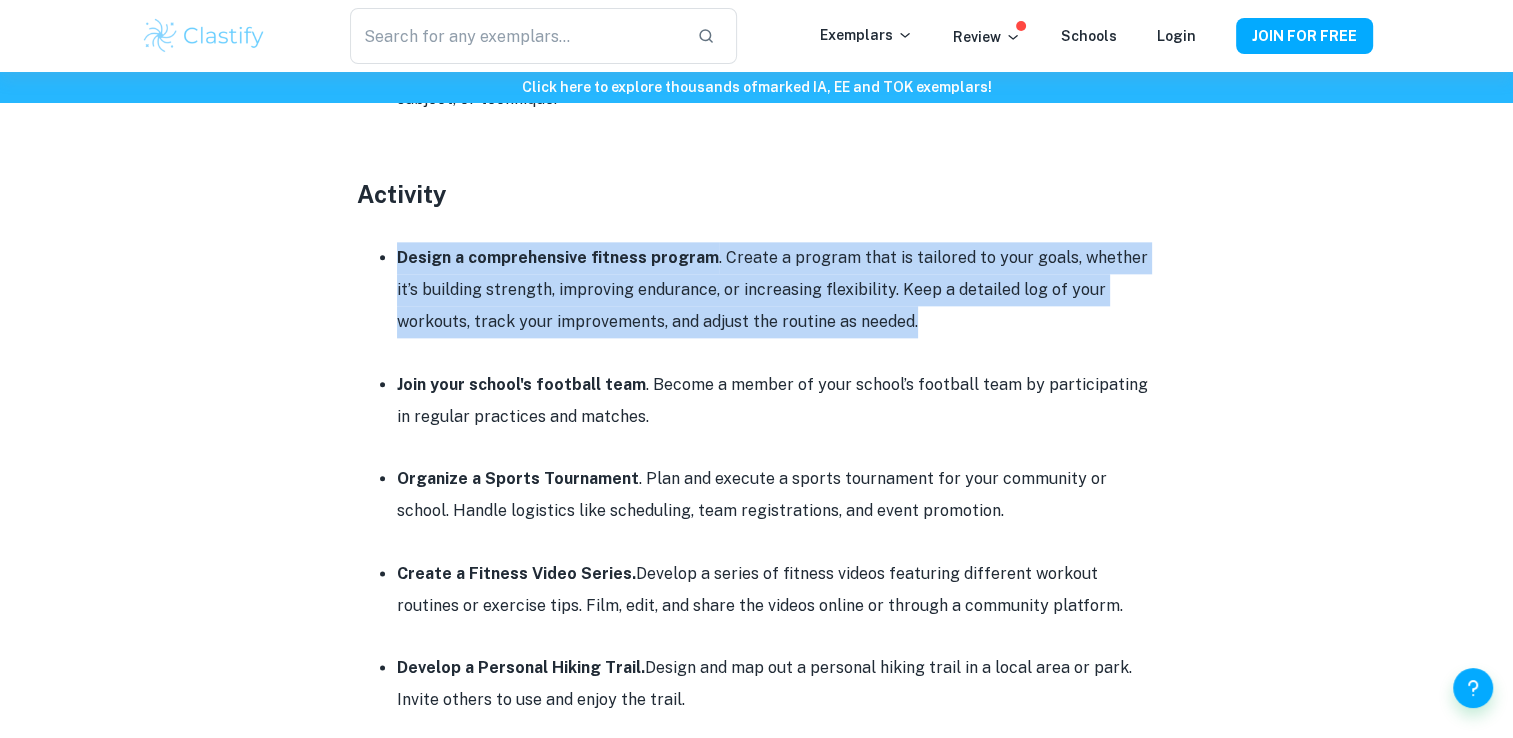 drag, startPoint x: 867, startPoint y: 256, endPoint x: 397, endPoint y: 205, distance: 472.7589 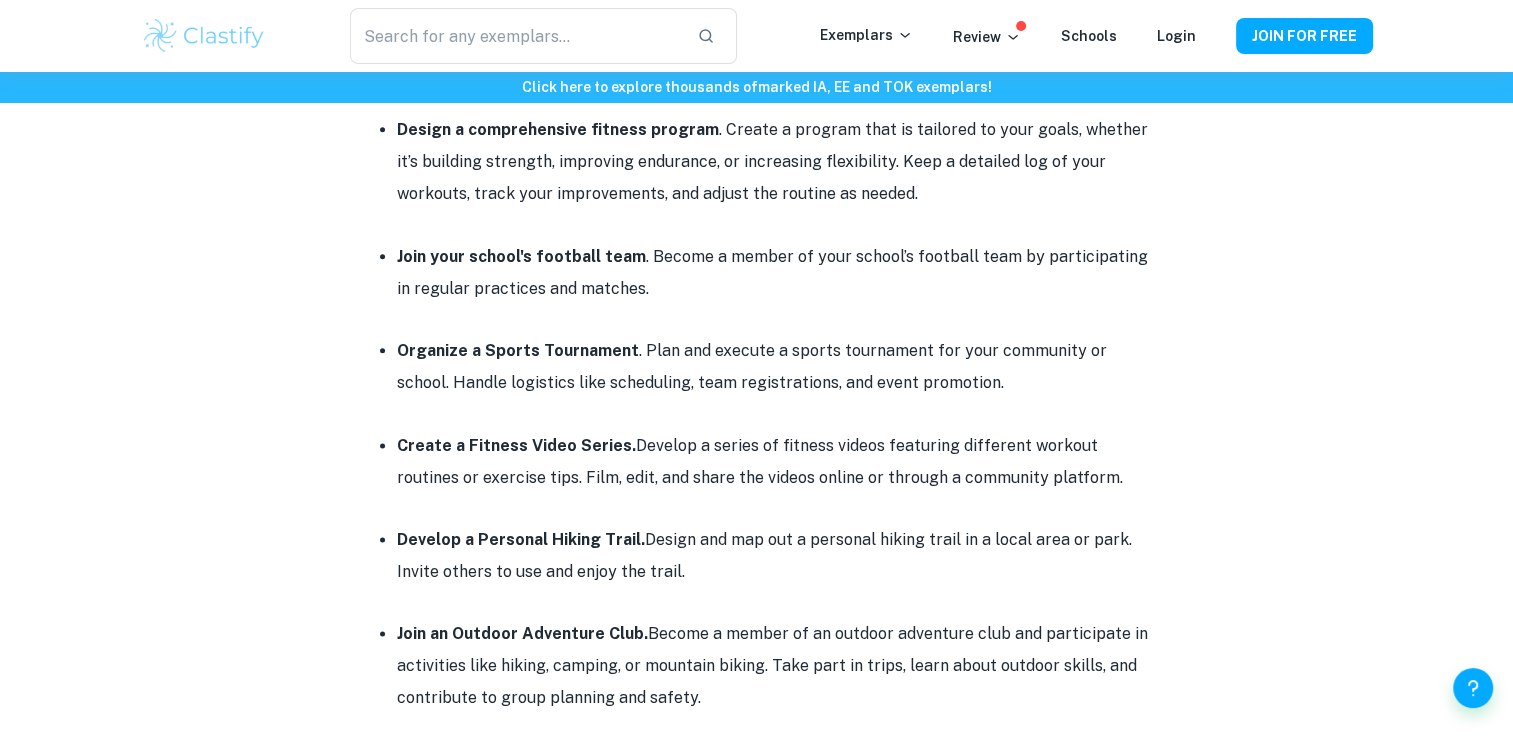 scroll, scrollTop: 2510, scrollLeft: 0, axis: vertical 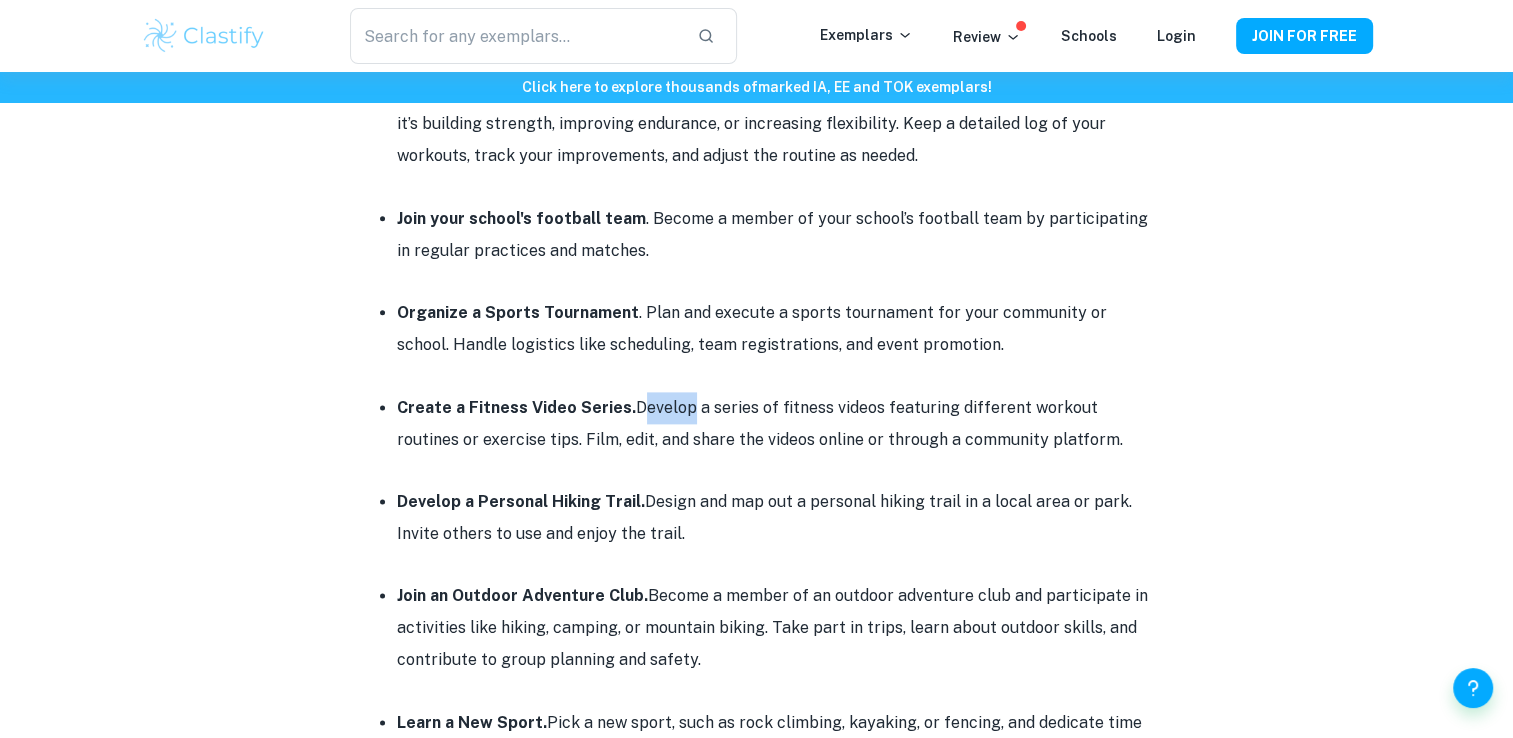 drag, startPoint x: 629, startPoint y: 342, endPoint x: 679, endPoint y: 354, distance: 51.41984 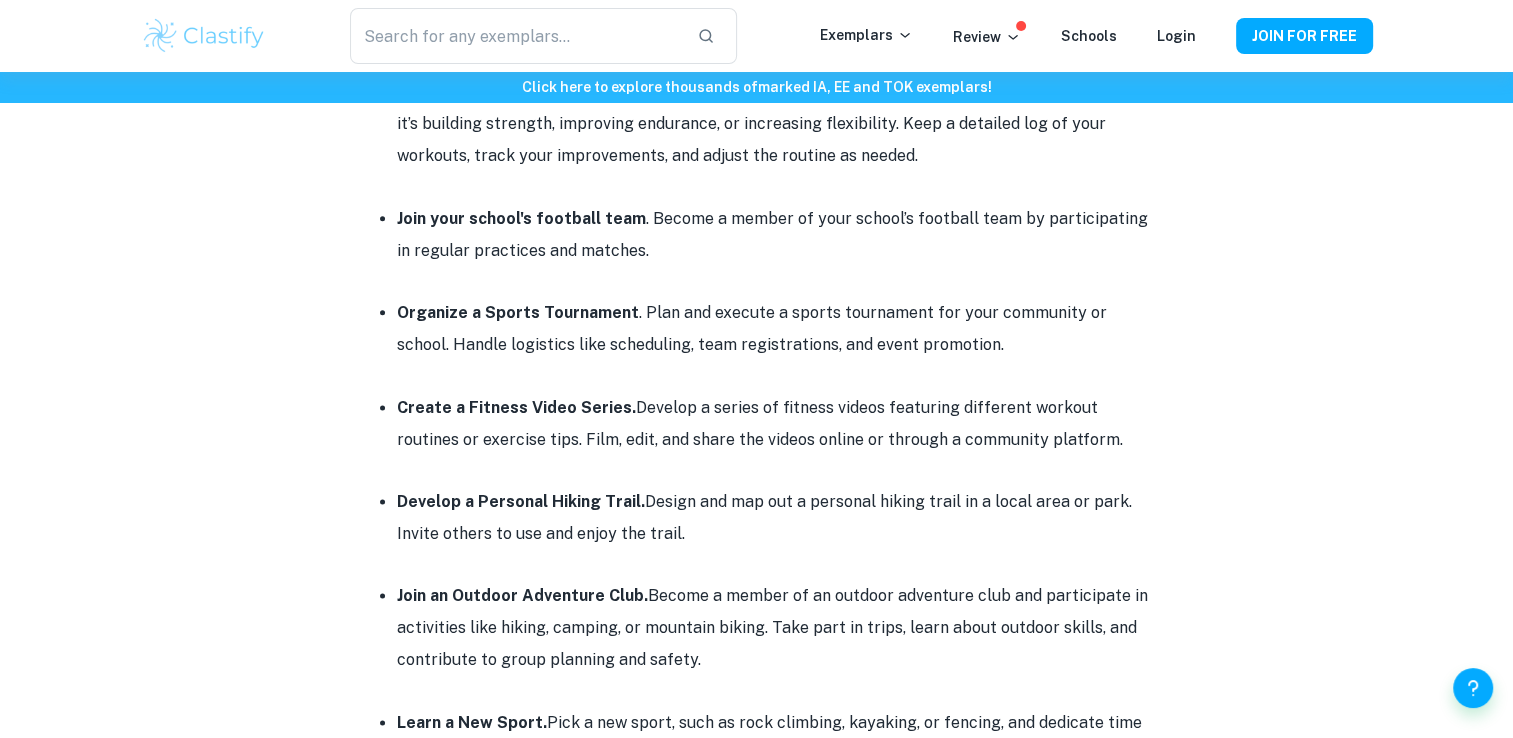 drag, startPoint x: 679, startPoint y: 354, endPoint x: 669, endPoint y: 389, distance: 36.40055 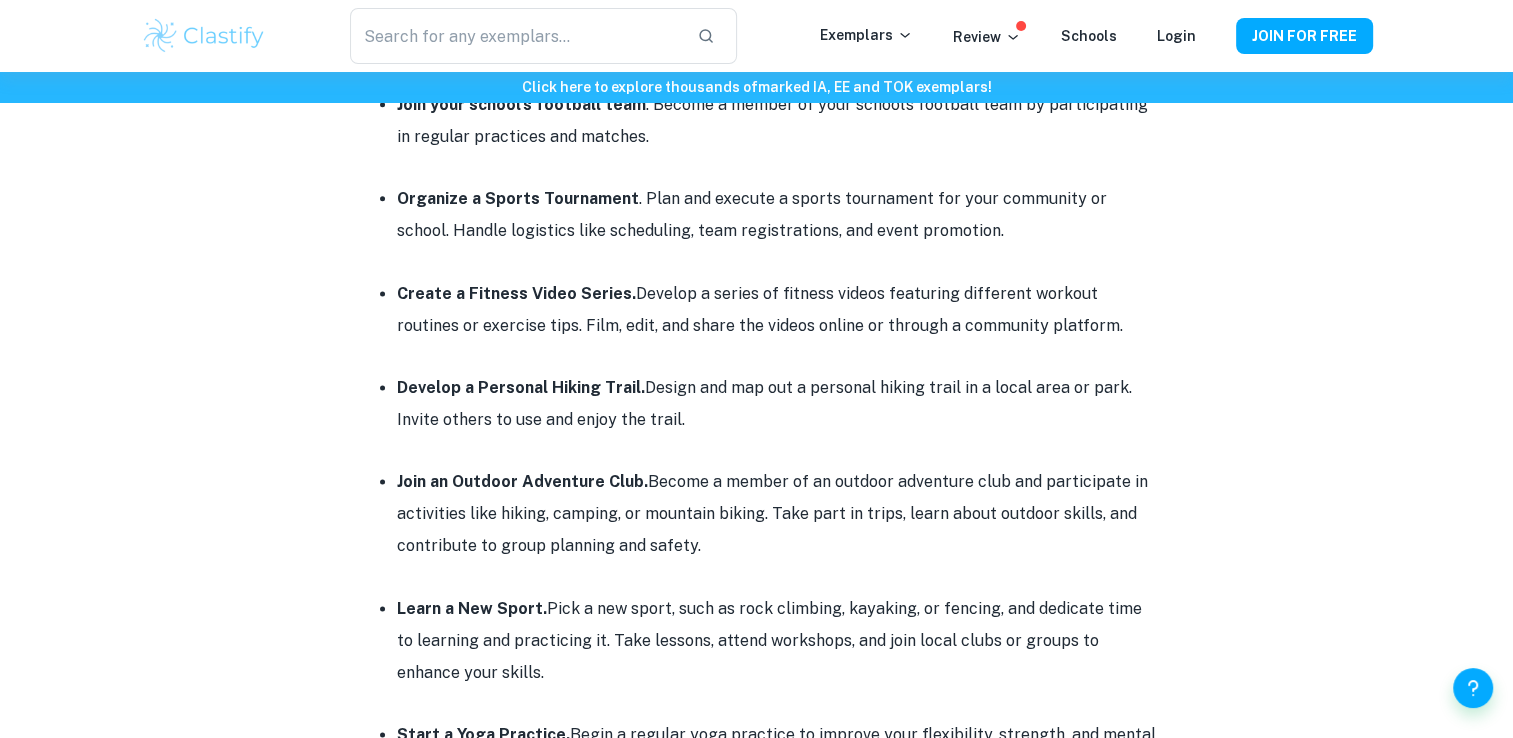 scroll, scrollTop: 2676, scrollLeft: 0, axis: vertical 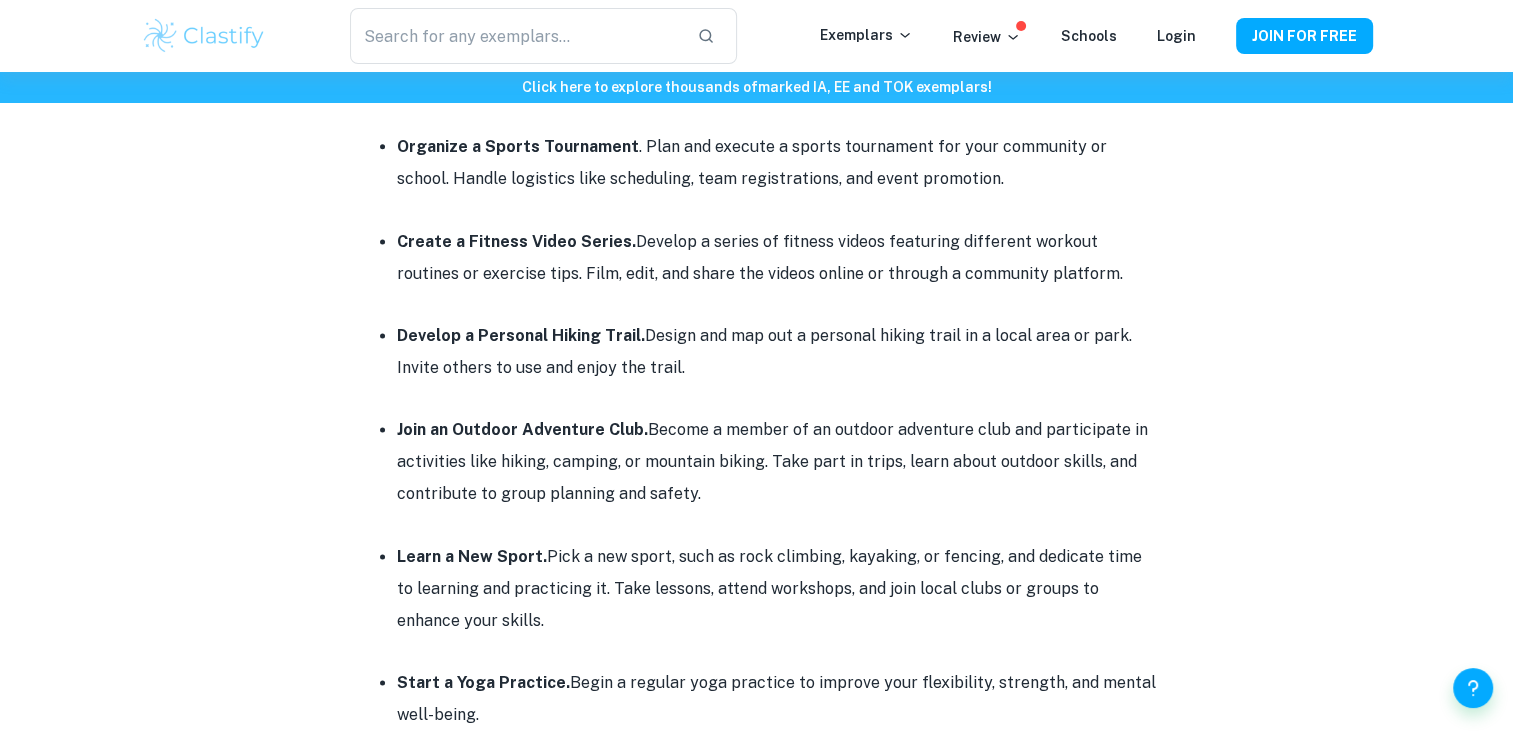 click on "Develop a Personal Hiking Trail.  Design and map out a personal hiking trail in a local area or park. Invite others to use and enjoy the trail." at bounding box center (777, 352) 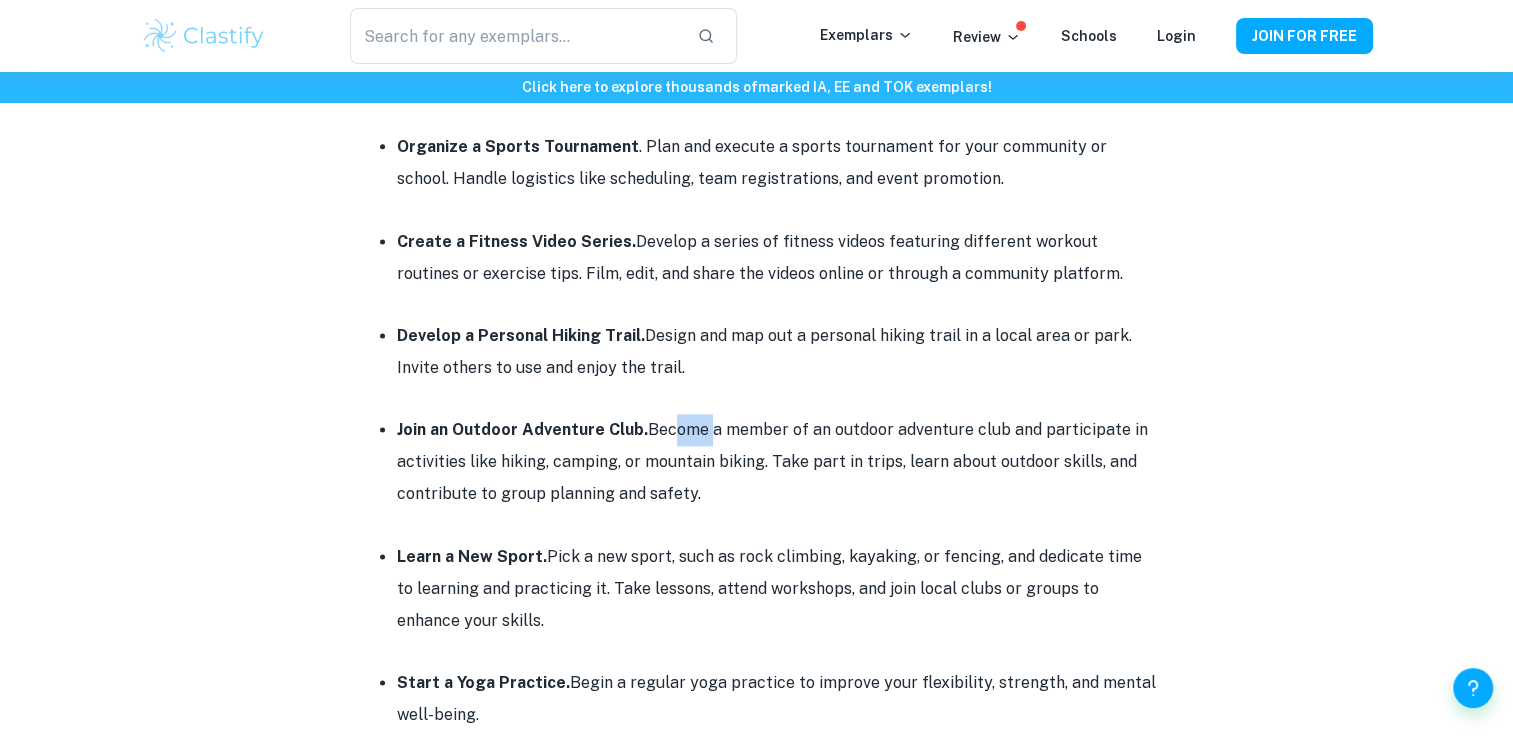 drag, startPoint x: 661, startPoint y: 372, endPoint x: 704, endPoint y: 370, distance: 43.046486 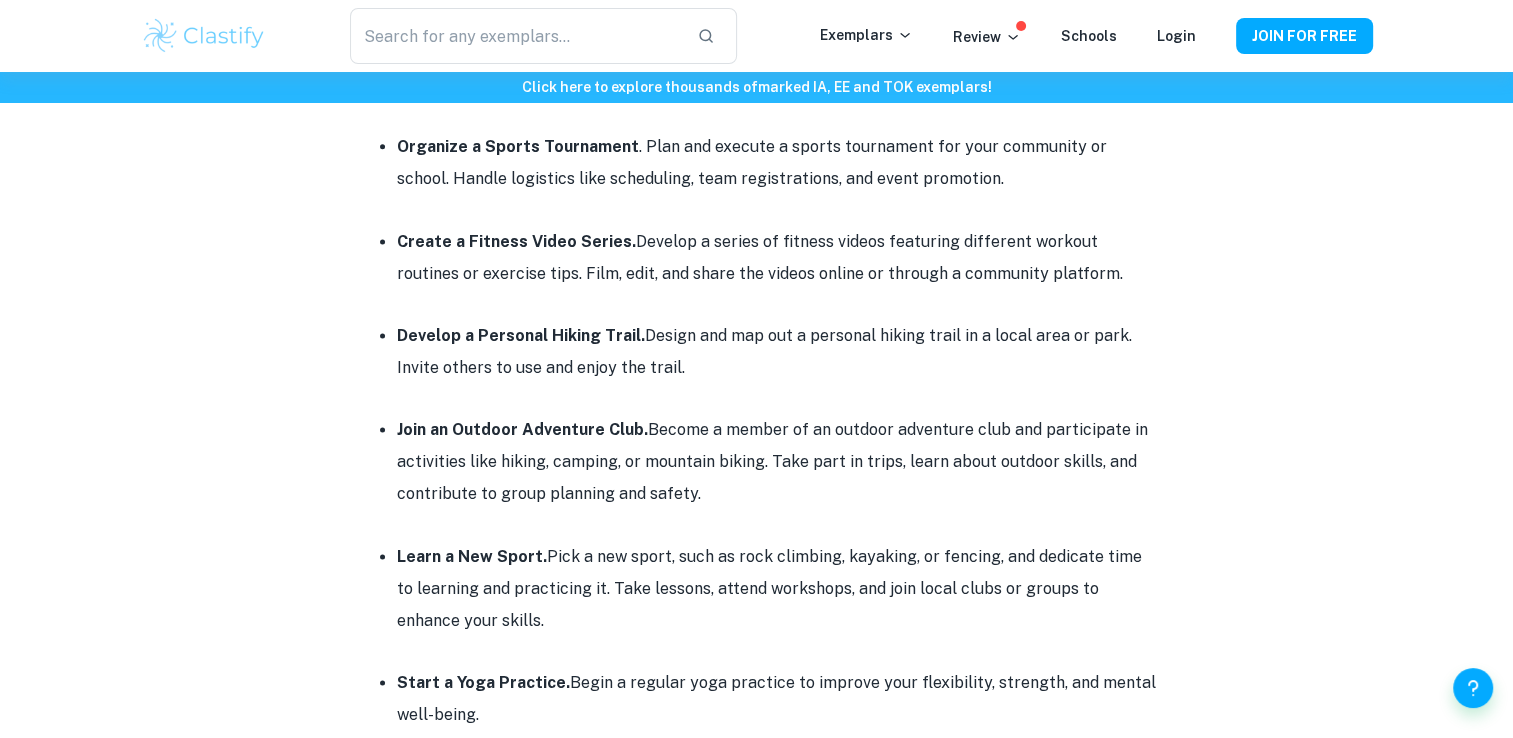 drag, startPoint x: 704, startPoint y: 370, endPoint x: 681, endPoint y: 410, distance: 46.141087 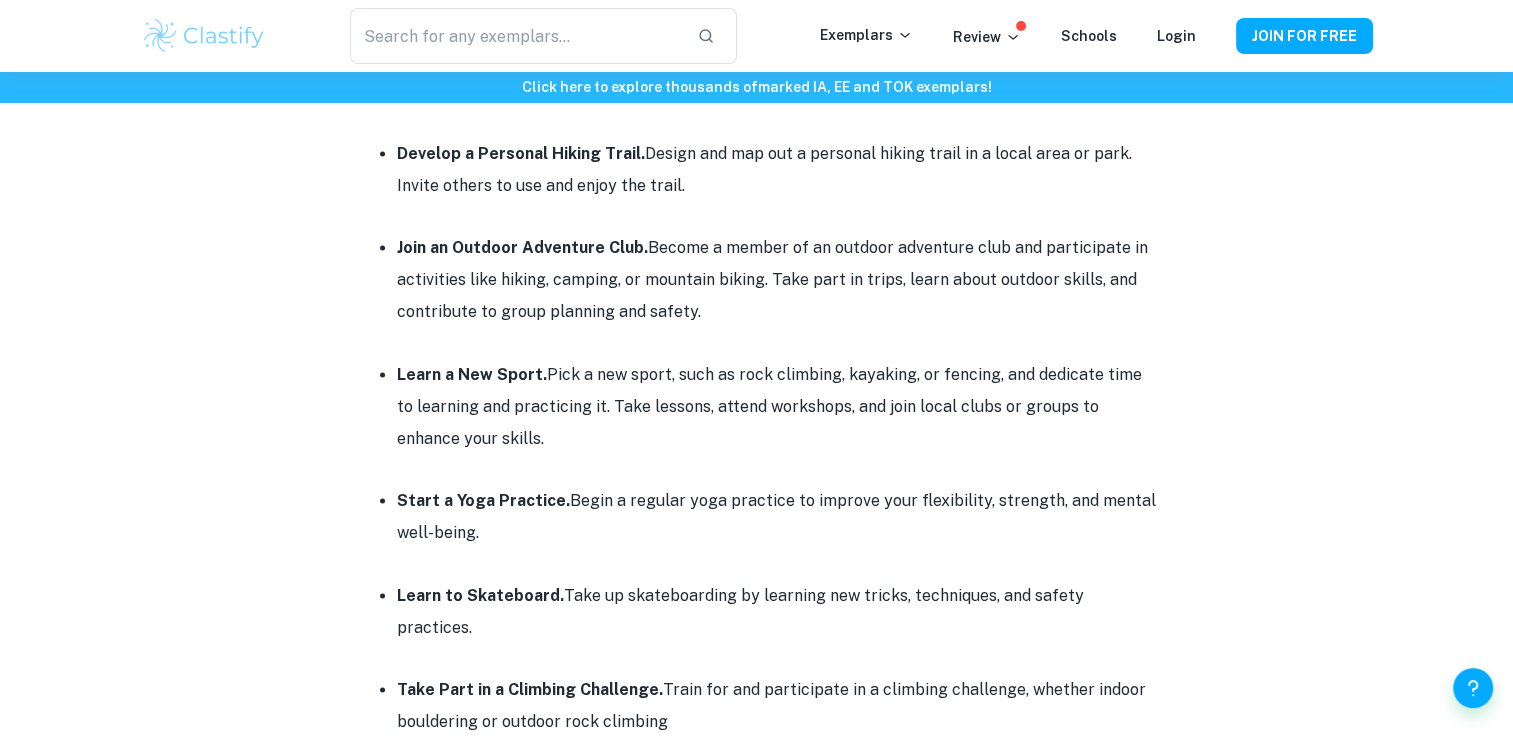 scroll, scrollTop: 3010, scrollLeft: 0, axis: vertical 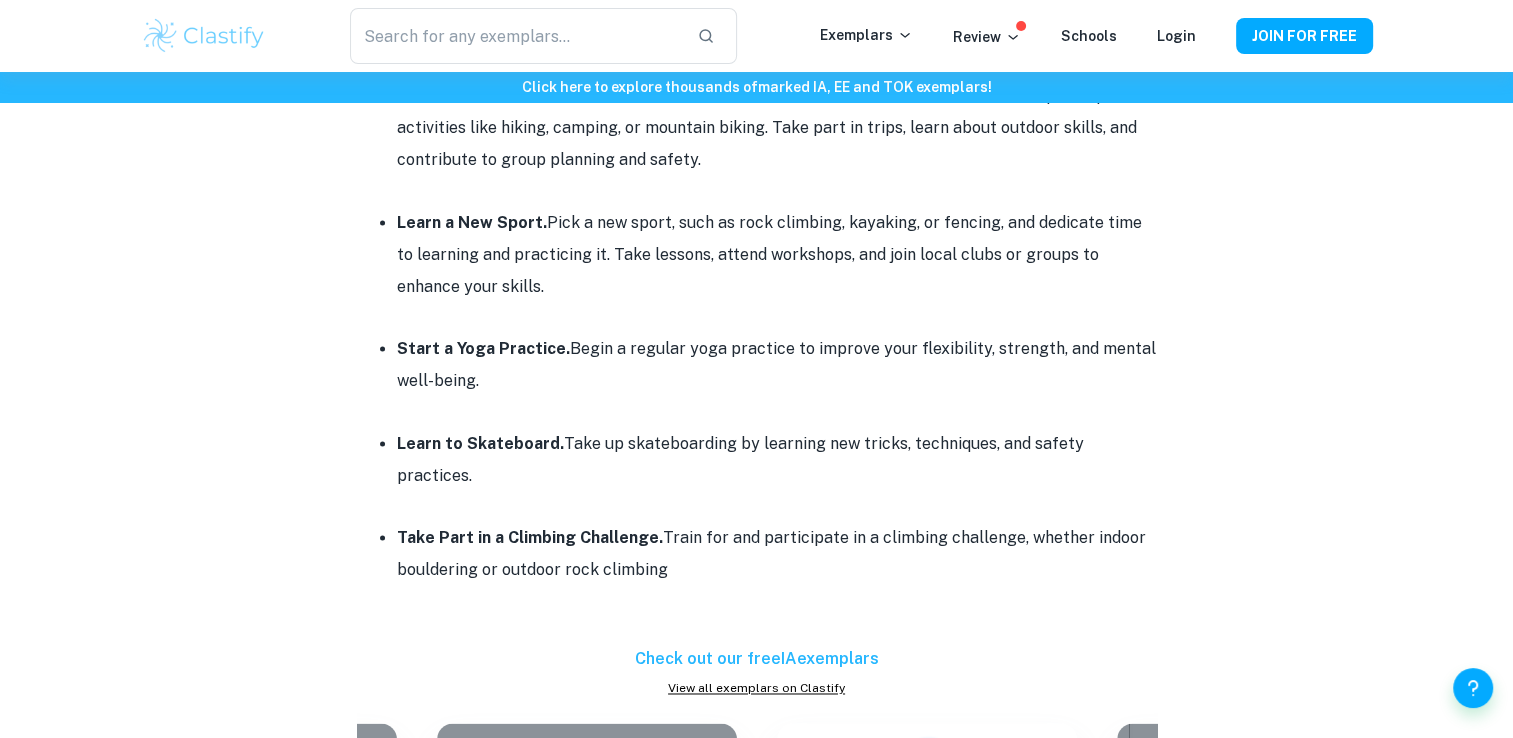 drag, startPoint x: 544, startPoint y: 221, endPoint x: 429, endPoint y: 130, distance: 146.64925 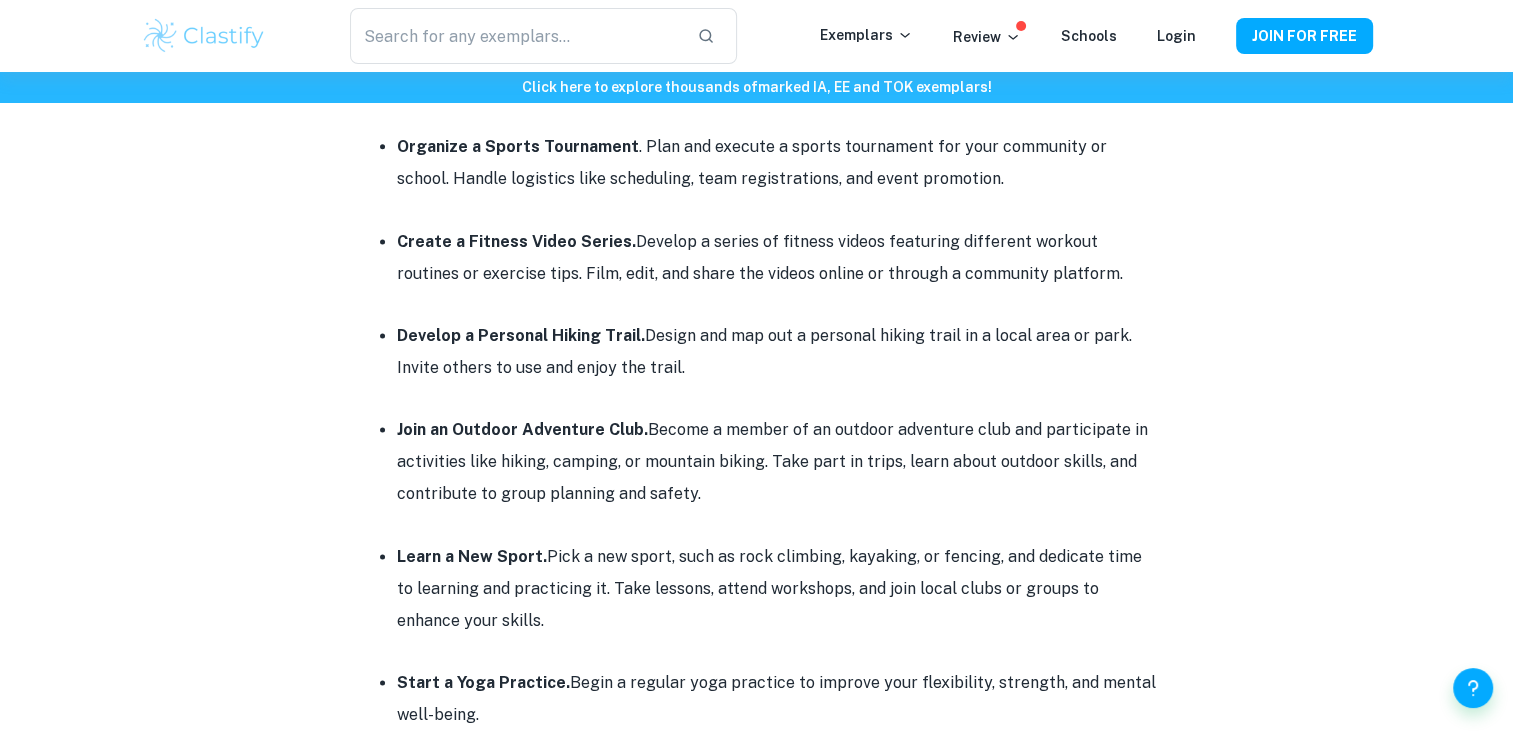 scroll, scrollTop: 2844, scrollLeft: 0, axis: vertical 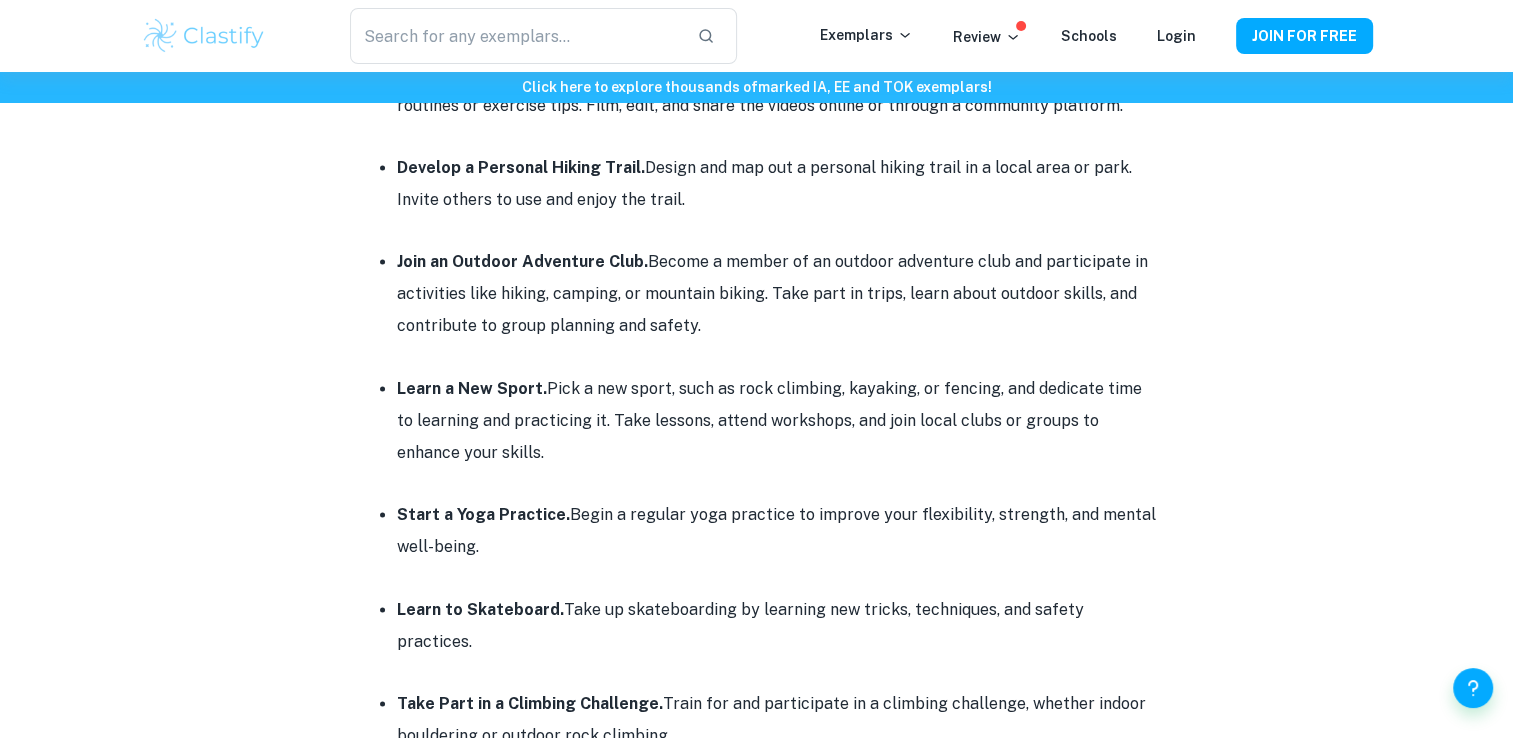 drag, startPoint x: 583, startPoint y: 481, endPoint x: 388, endPoint y: 438, distance: 199.68475 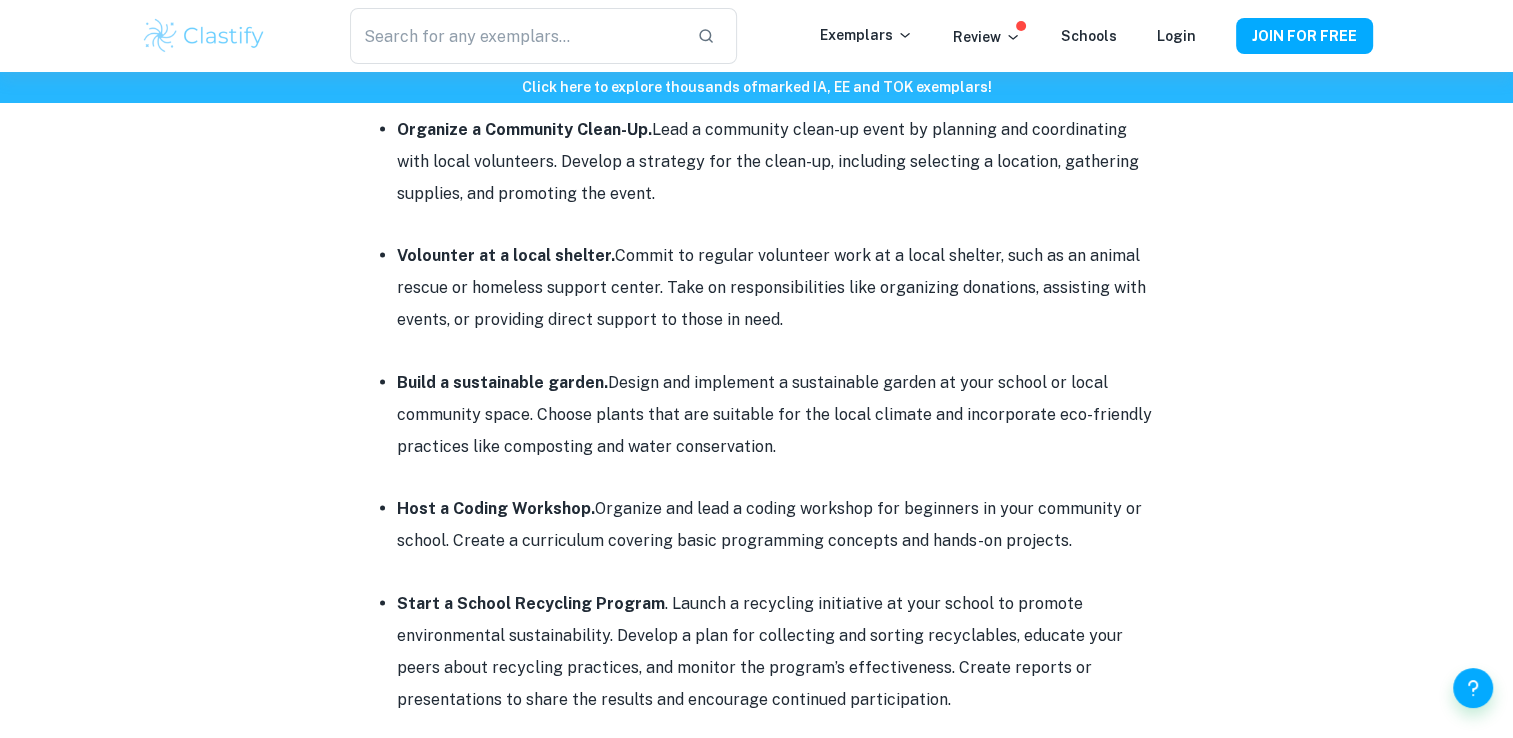 scroll, scrollTop: 4010, scrollLeft: 0, axis: vertical 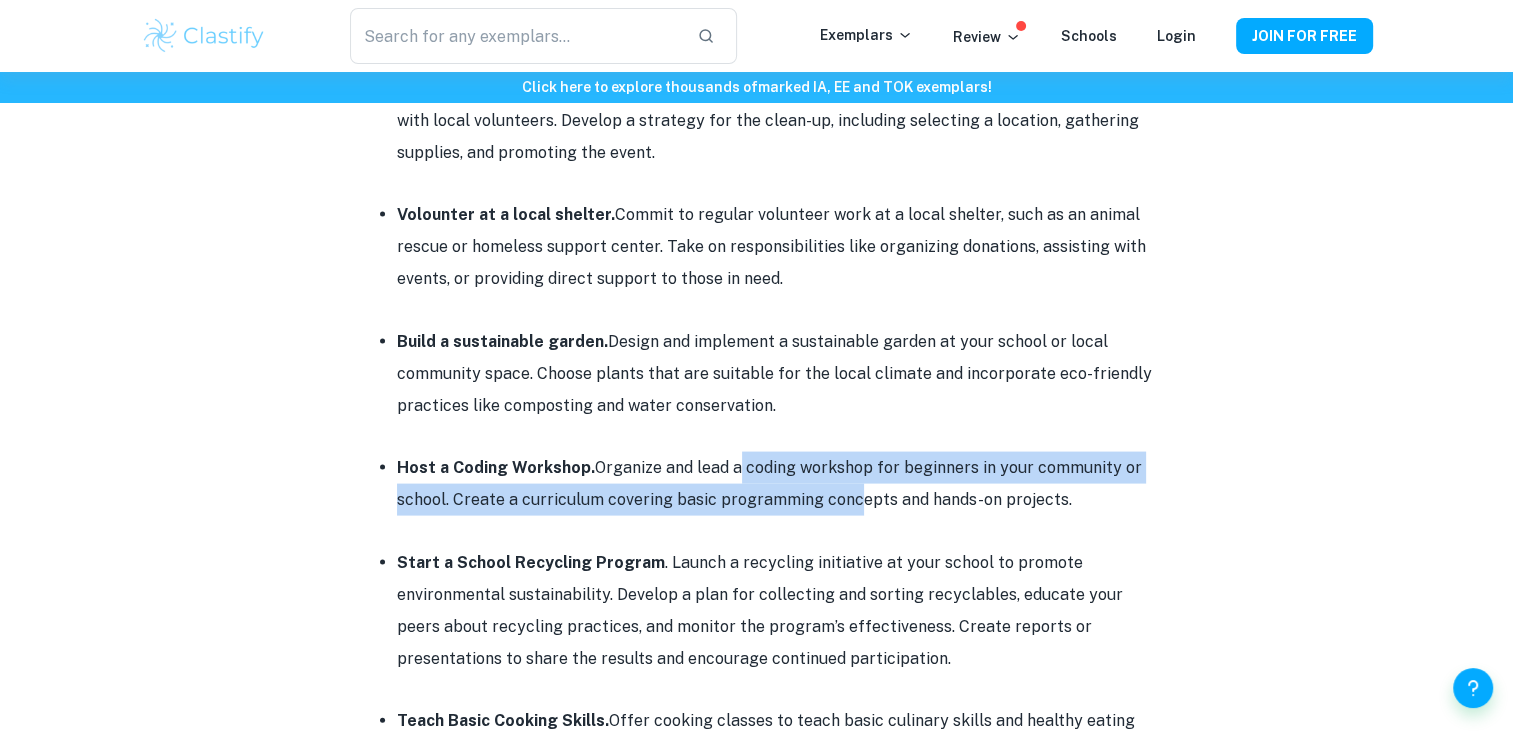 drag, startPoint x: 851, startPoint y: 419, endPoint x: 738, endPoint y: 376, distance: 120.90492 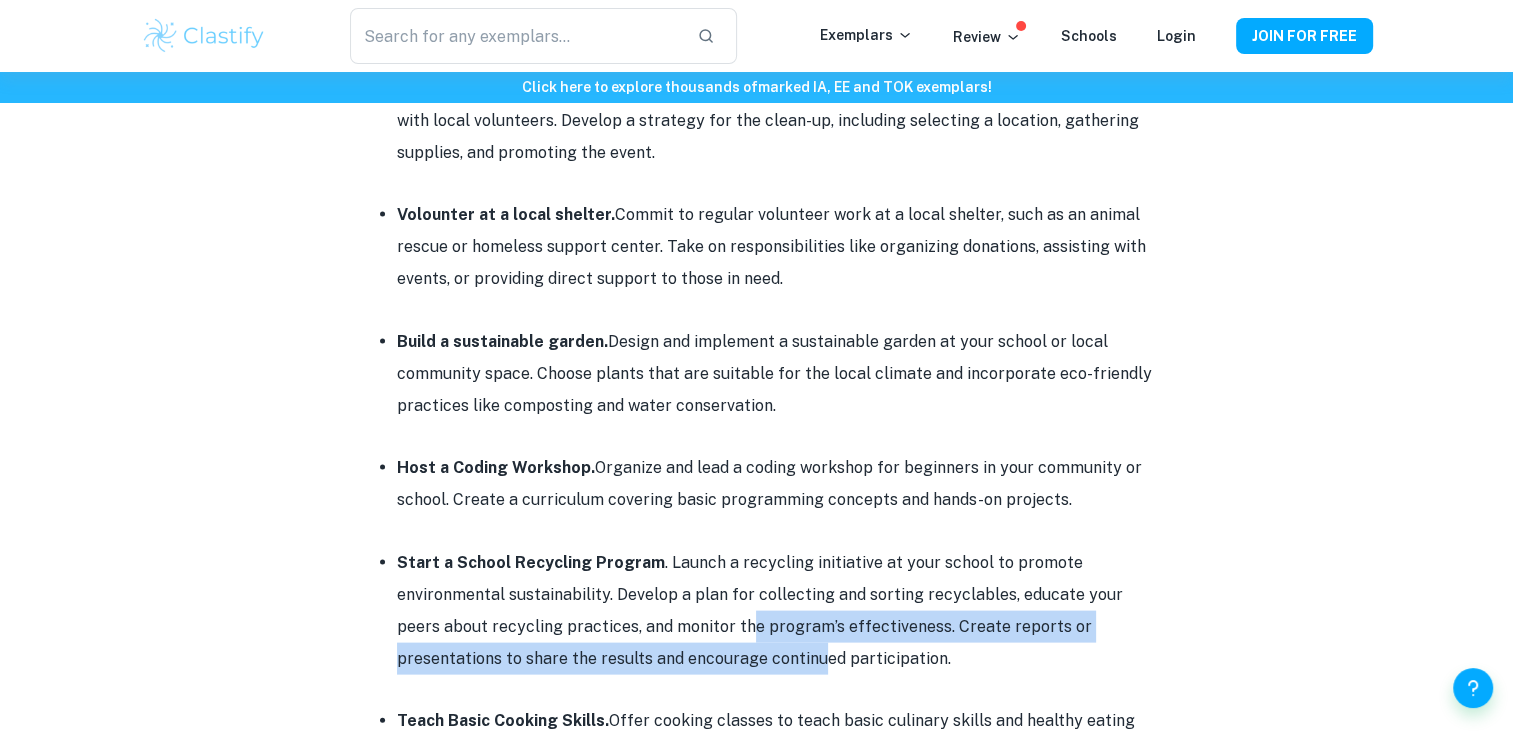 drag, startPoint x: 738, startPoint y: 376, endPoint x: 696, endPoint y: 546, distance: 175.11139 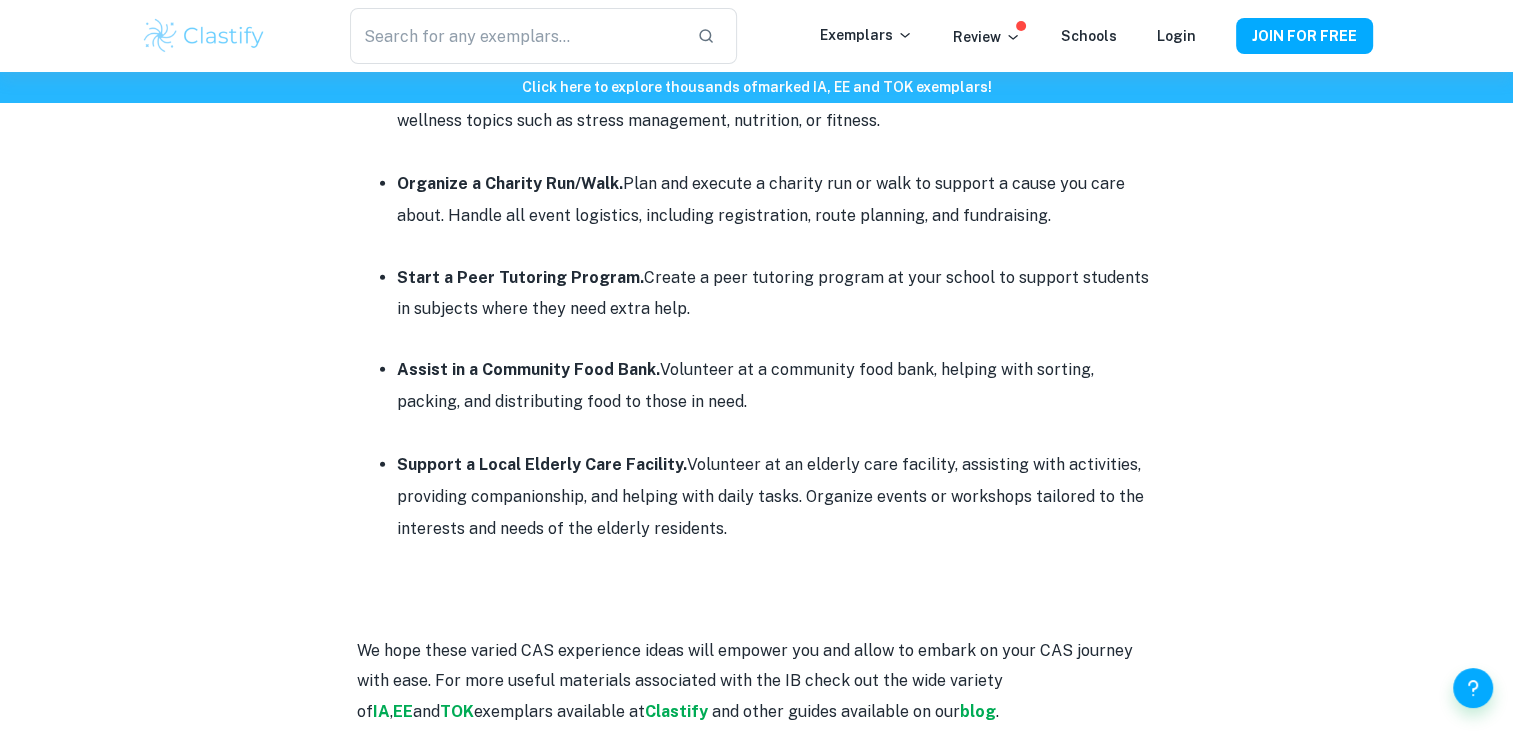 scroll, scrollTop: 4676, scrollLeft: 0, axis: vertical 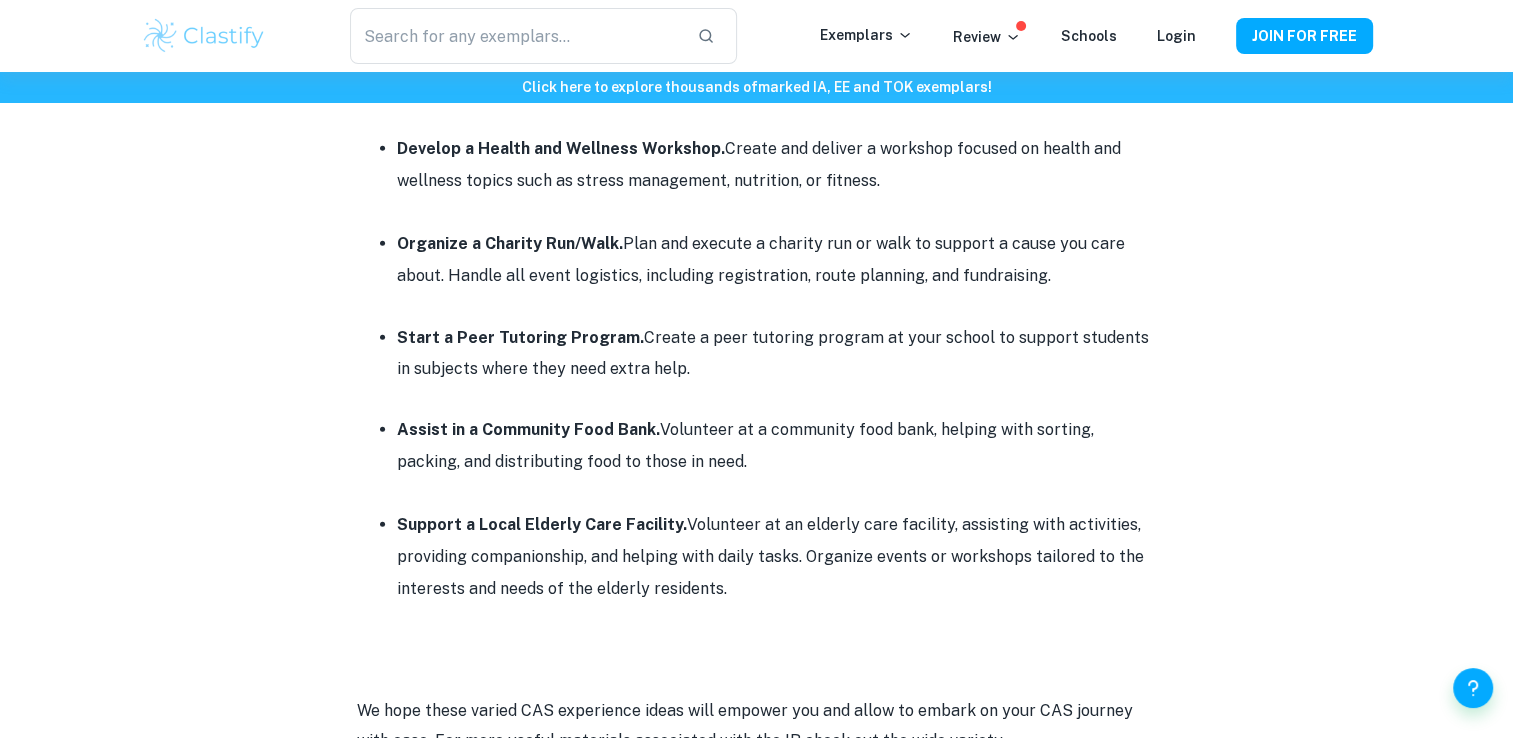 click on "Support a Local Elderly Care Facility.  Volunteer at an elderly care facility, assisting with activities, providing companionship, and helping with daily tasks. Organize events or workshops tailored to the interests and needs of the elderly residents." at bounding box center [777, 557] 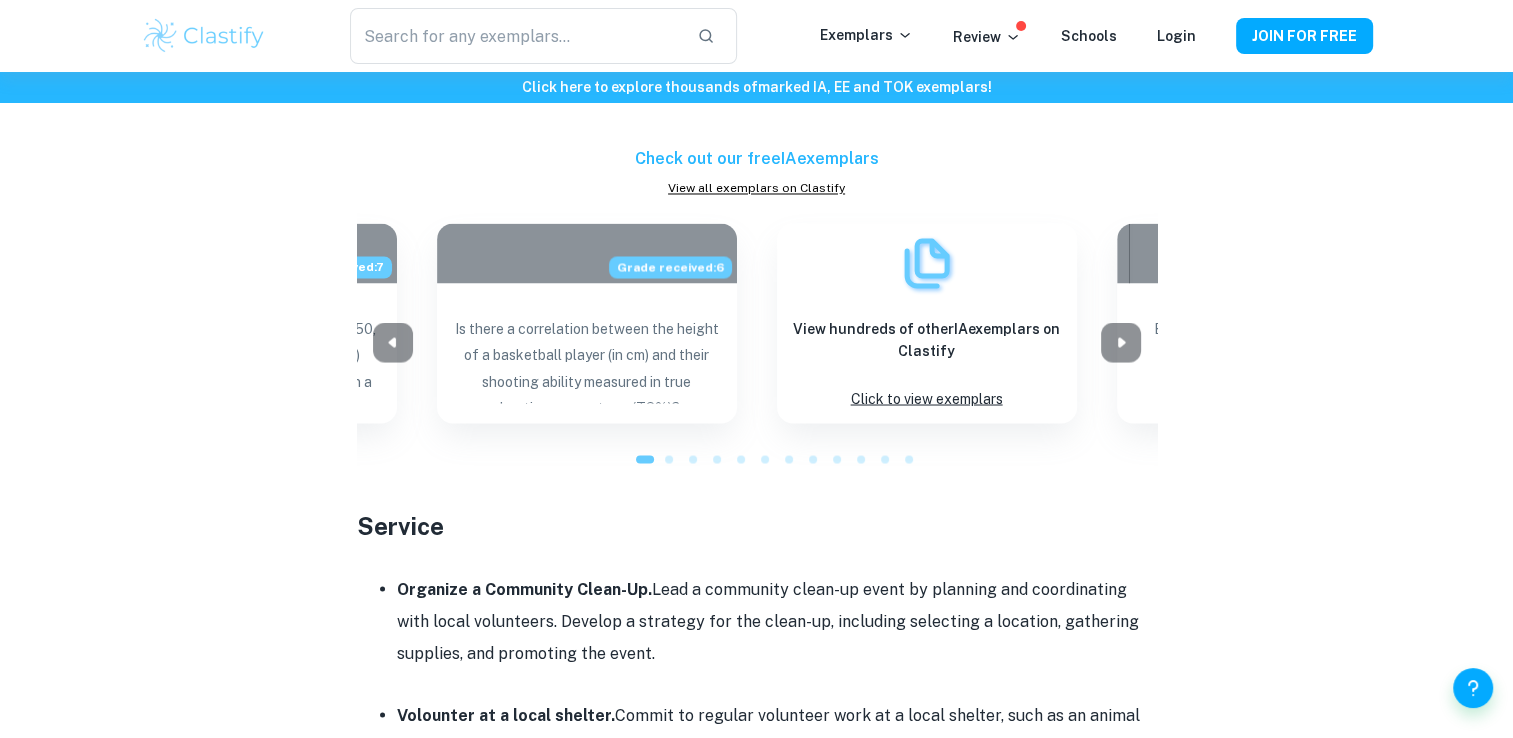 scroll, scrollTop: 3676, scrollLeft: 0, axis: vertical 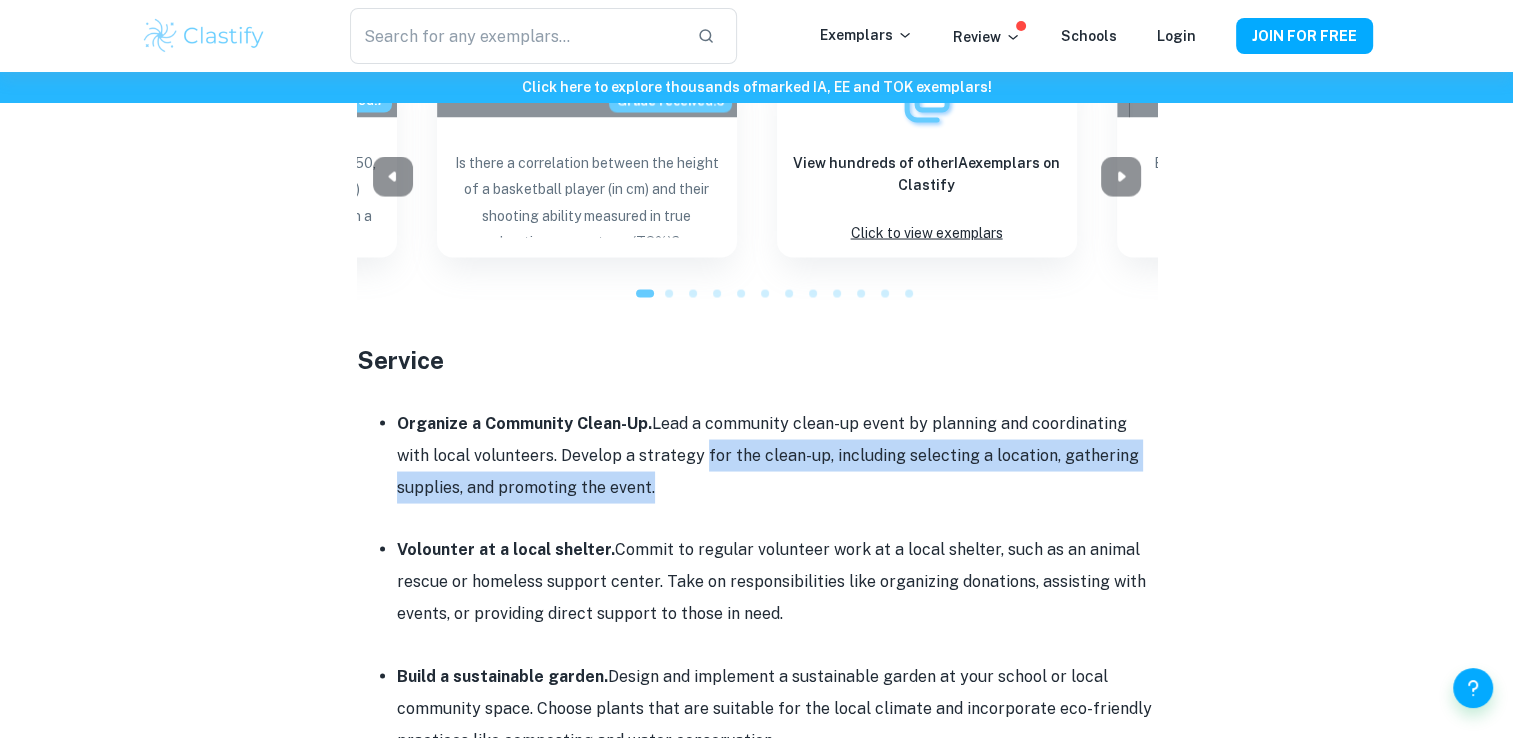 drag, startPoint x: 701, startPoint y: 386, endPoint x: 667, endPoint y: 348, distance: 50.990196 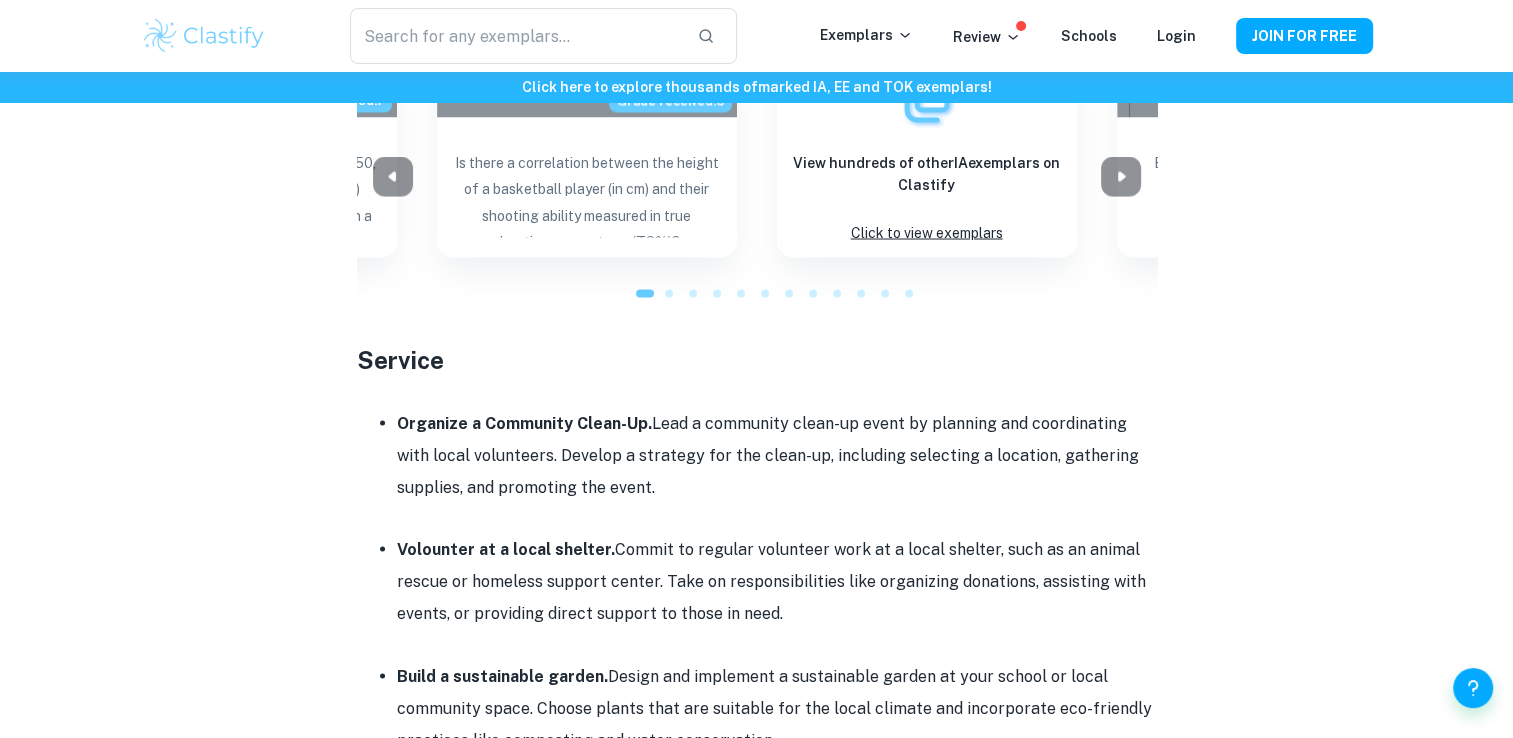 drag, startPoint x: 667, startPoint y: 348, endPoint x: 735, endPoint y: 456, distance: 127.62445 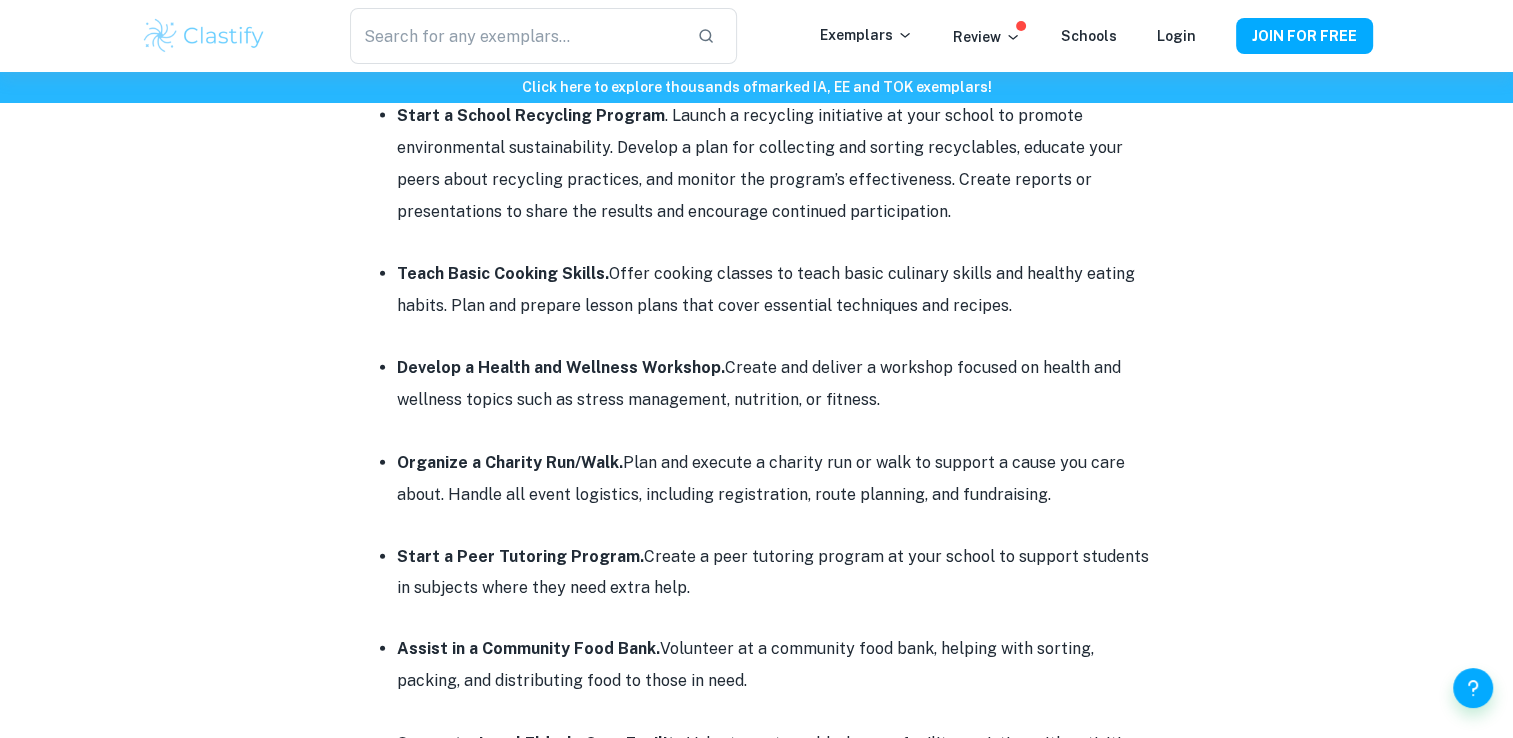 scroll, scrollTop: 4510, scrollLeft: 0, axis: vertical 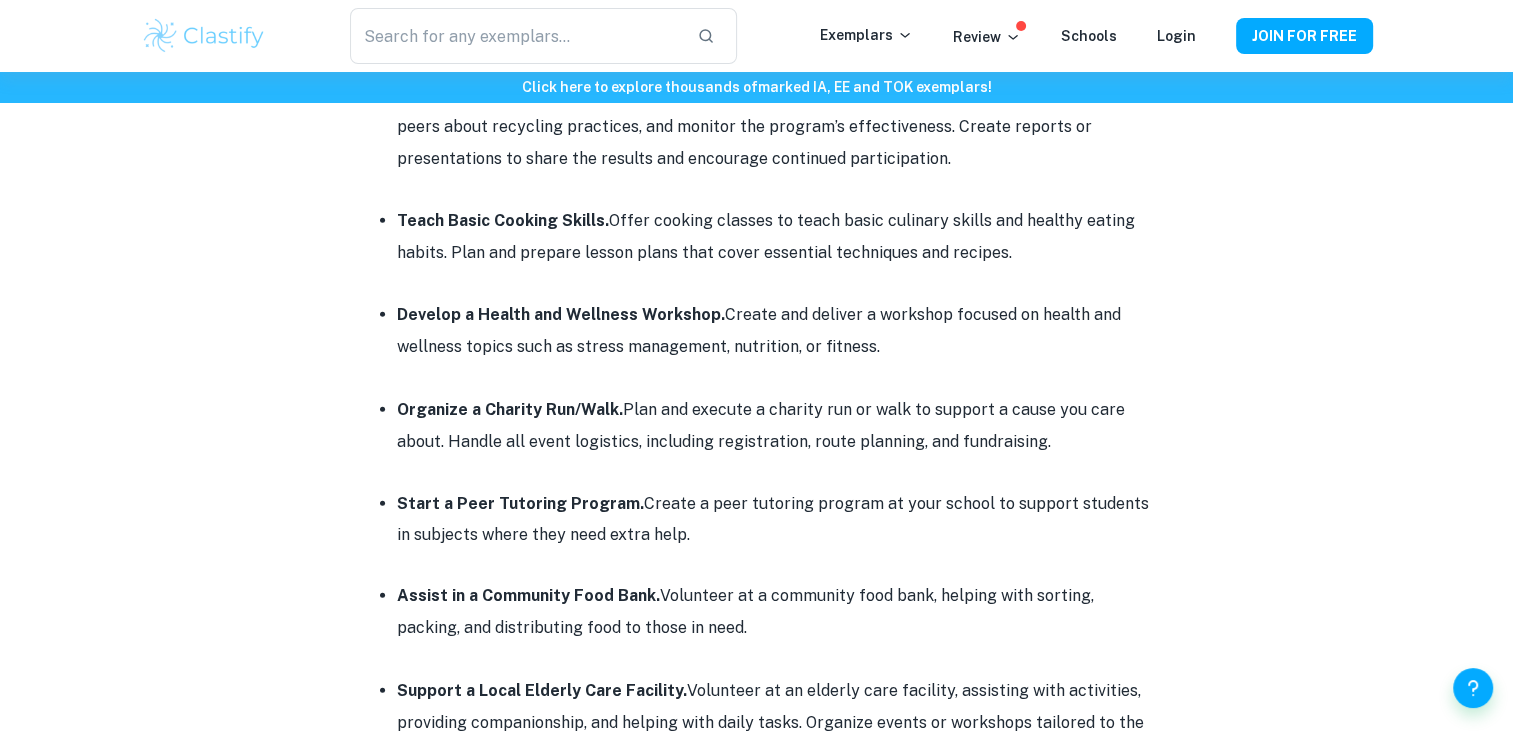 drag, startPoint x: 695, startPoint y: 439, endPoint x: 636, endPoint y: 405, distance: 68.09552 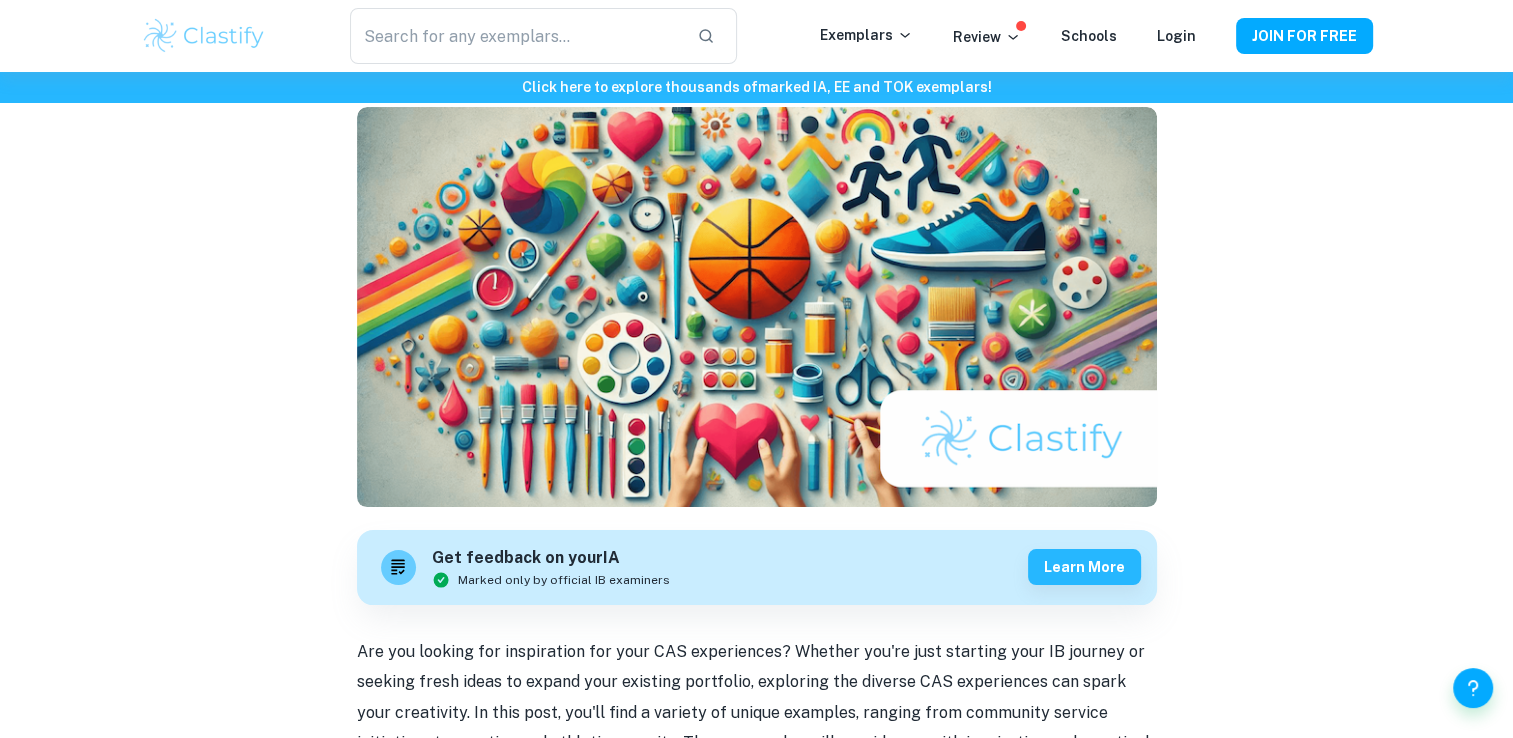 scroll, scrollTop: 176, scrollLeft: 0, axis: vertical 